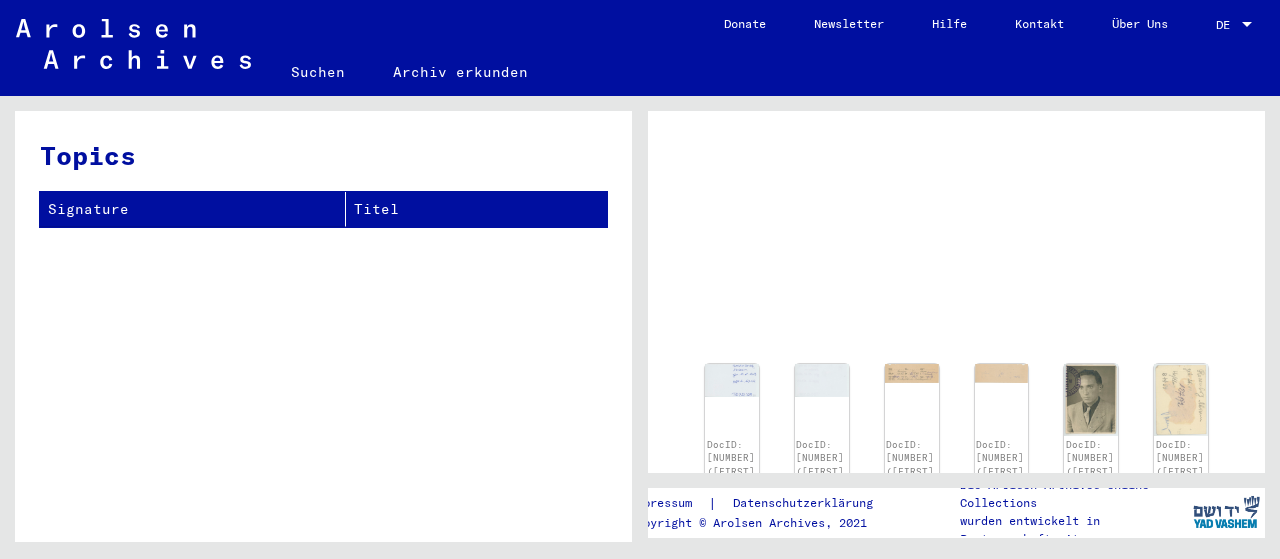 scroll, scrollTop: 0, scrollLeft: 0, axis: both 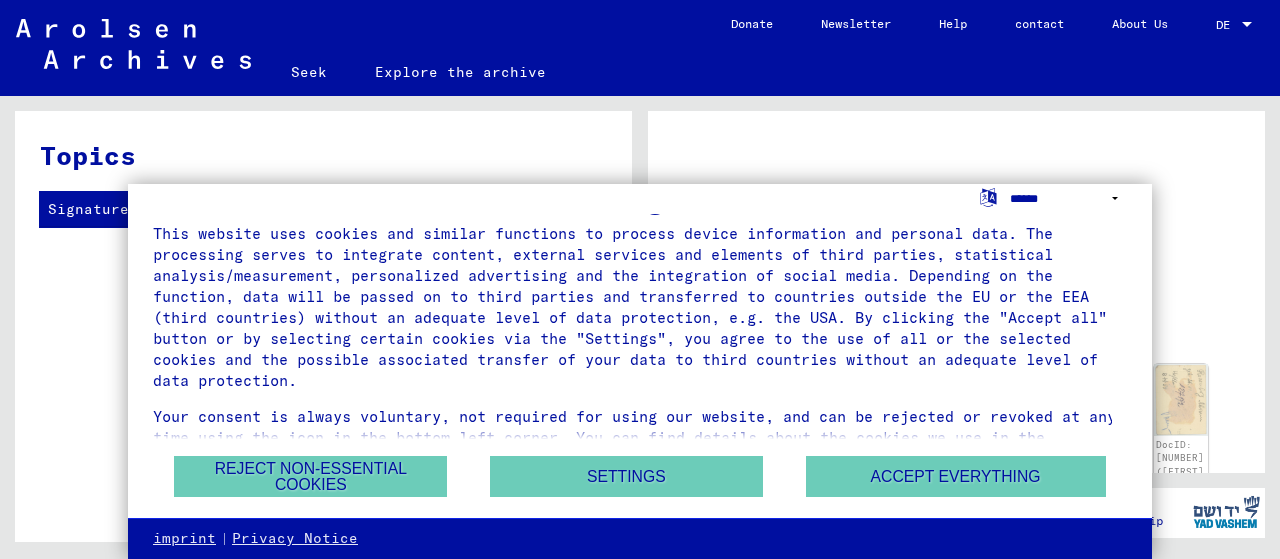 click on "**********" at bounding box center (1068, 198) 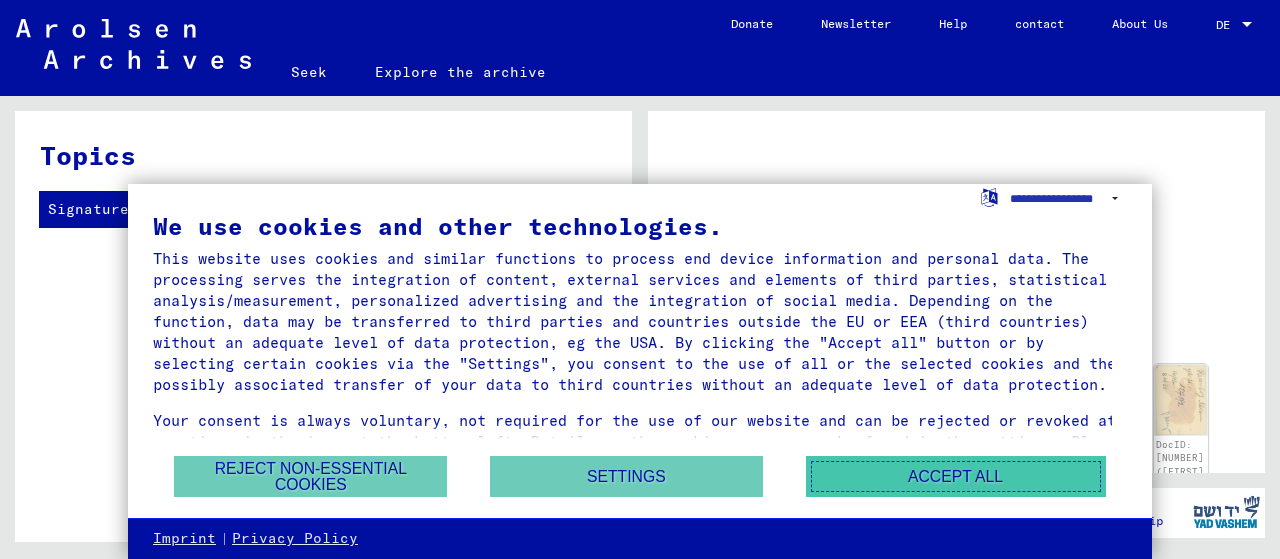 click on "Accept all" at bounding box center (956, 476) 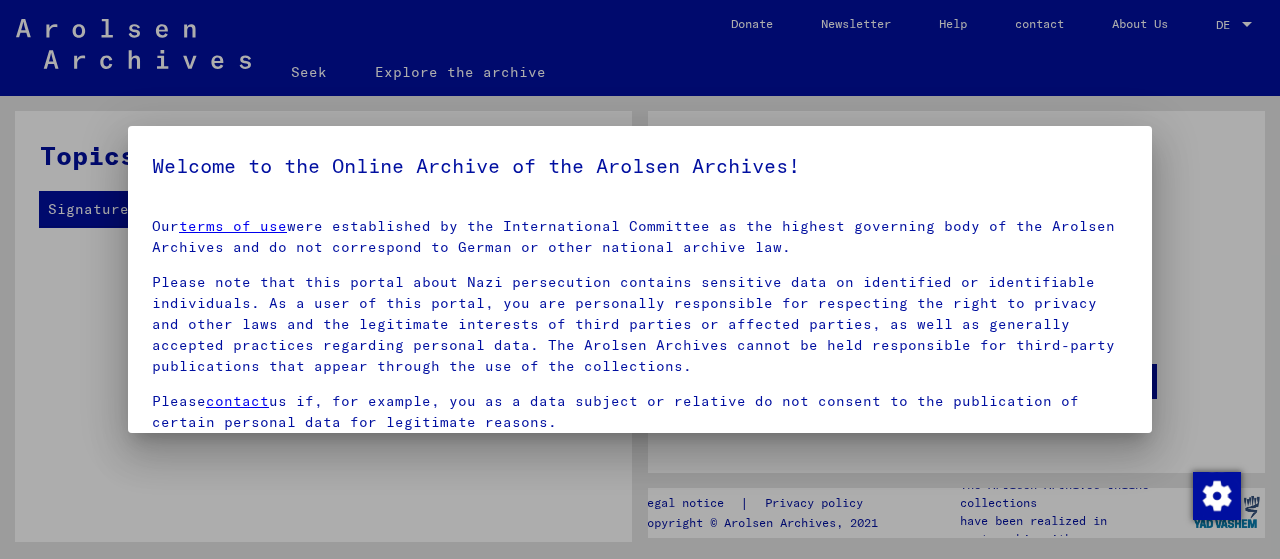 scroll, scrollTop: 2, scrollLeft: 0, axis: vertical 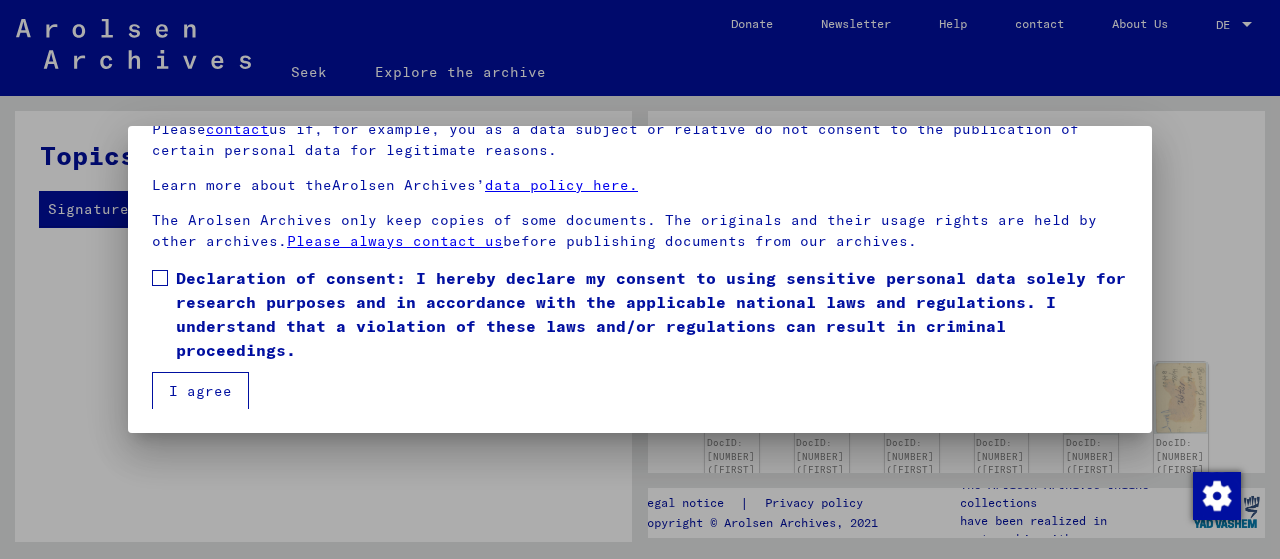 click on "Declaration of consent: I hereby declare my consent to using sensitive personal data solely for research purposes and in accordance with the applicable national laws and regulations. I understand that a violation of these laws and/or regulations can result in criminal proceedings." at bounding box center (640, 314) 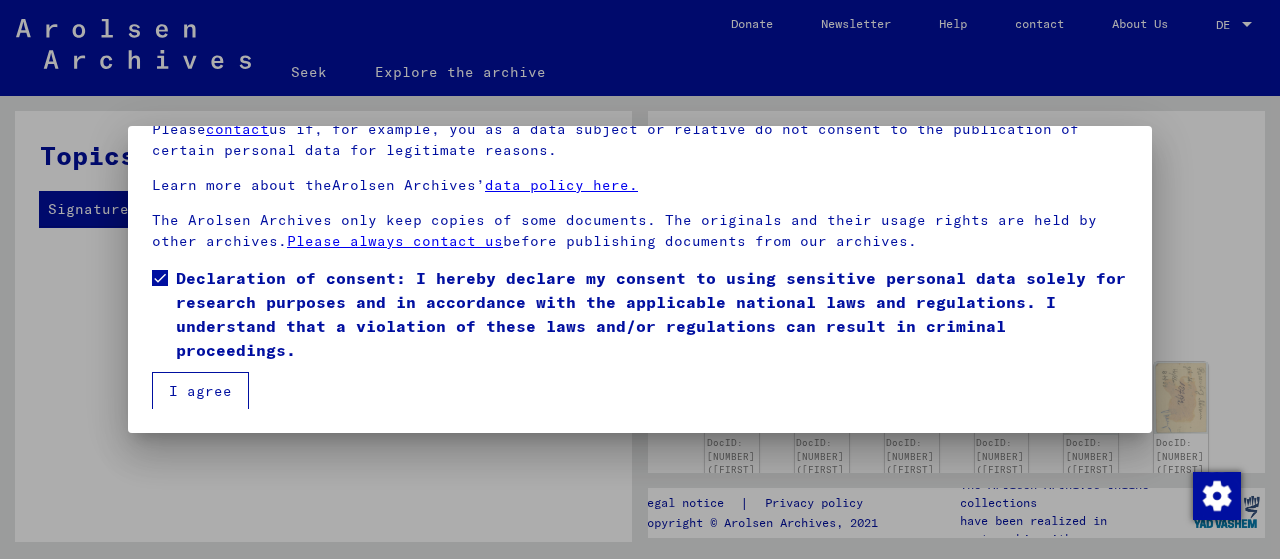 click on "I agree" at bounding box center (200, 391) 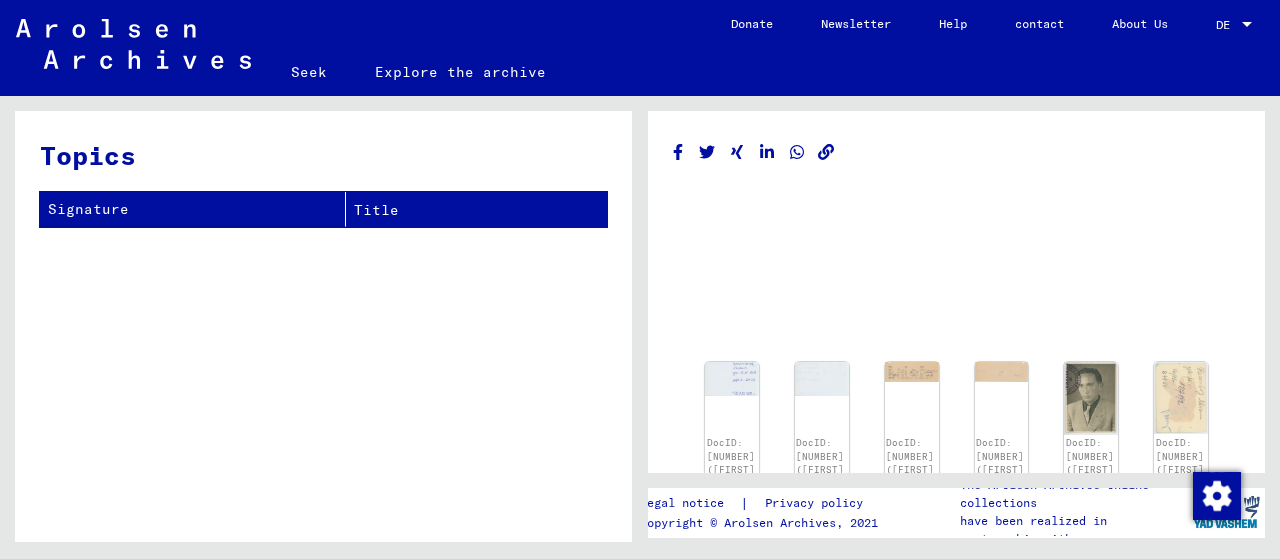 click on "Signature" 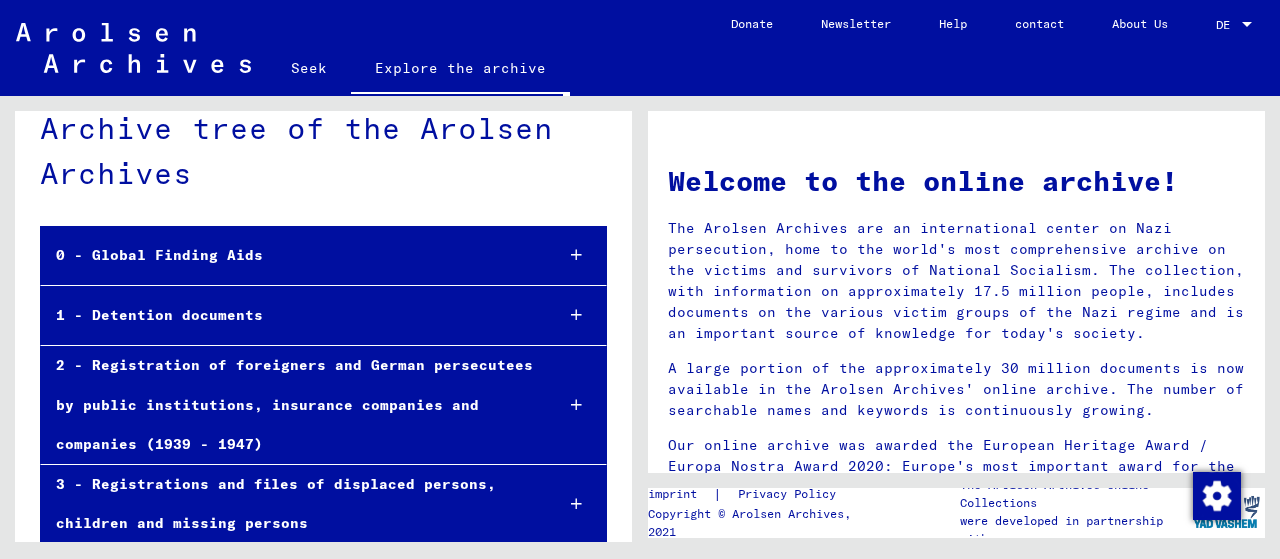 scroll, scrollTop: 0, scrollLeft: 0, axis: both 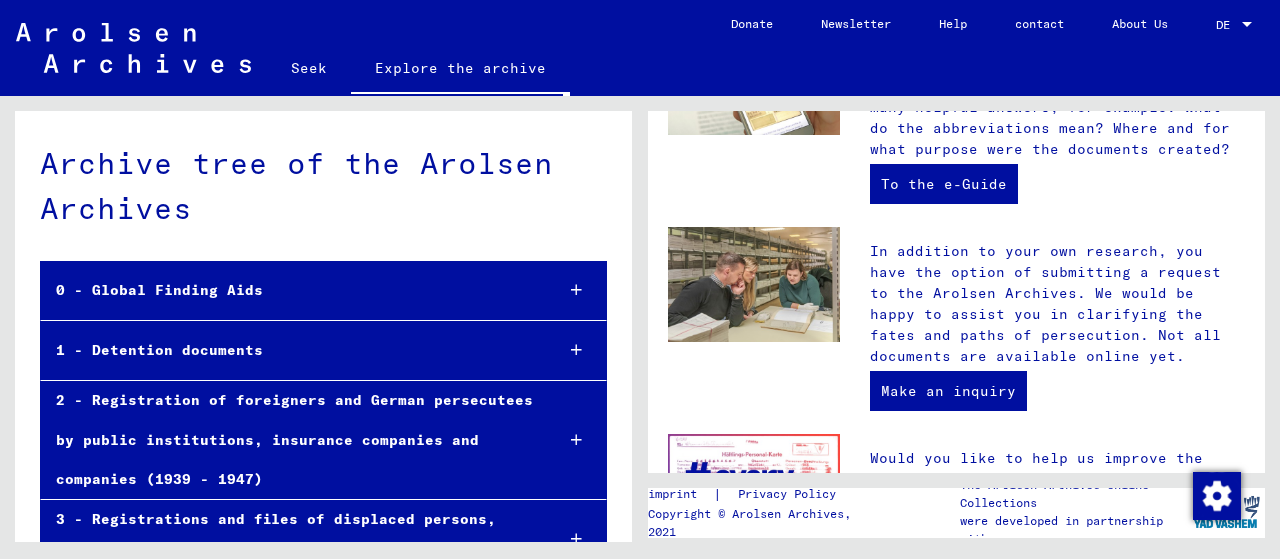 click on "0 - Global Finding Aids" at bounding box center [159, 290] 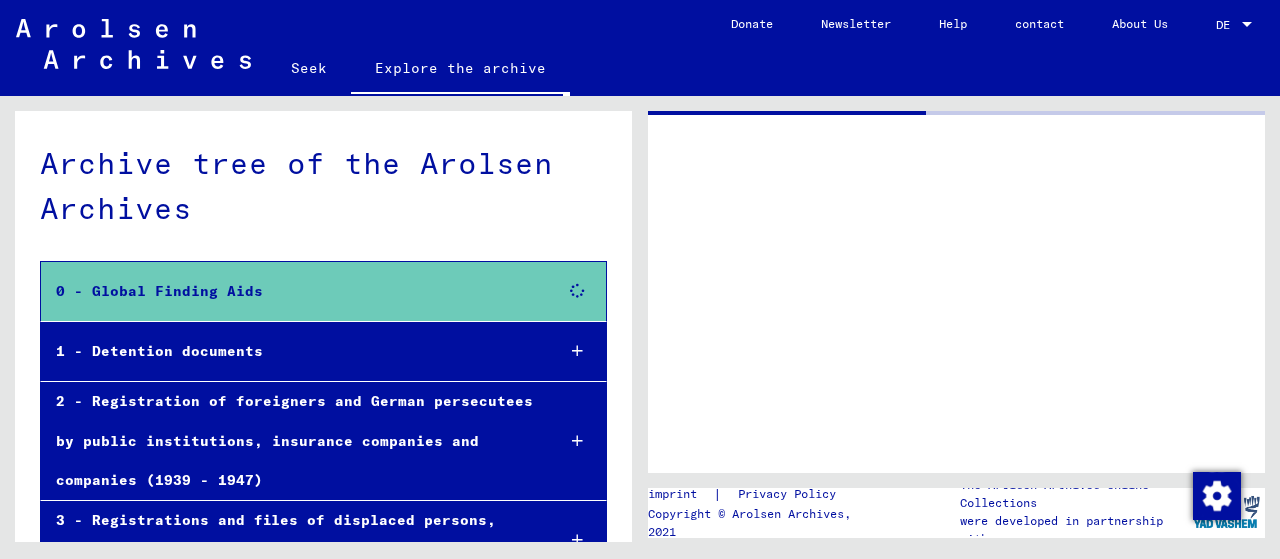 scroll, scrollTop: 0, scrollLeft: 0, axis: both 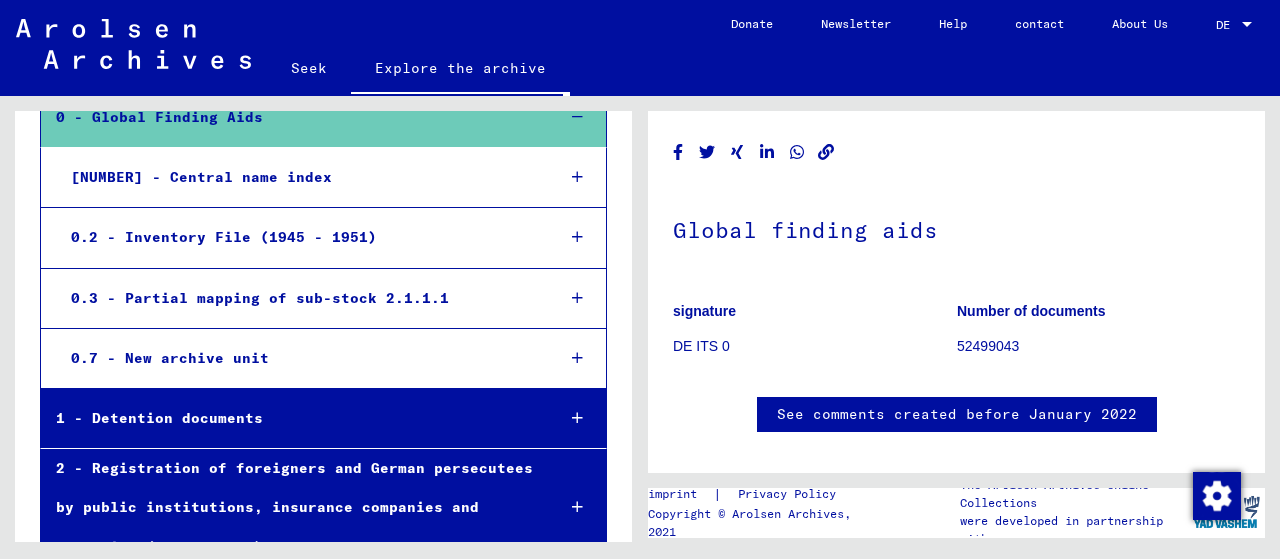 click on "1 - Detention documents" at bounding box center (290, 418) 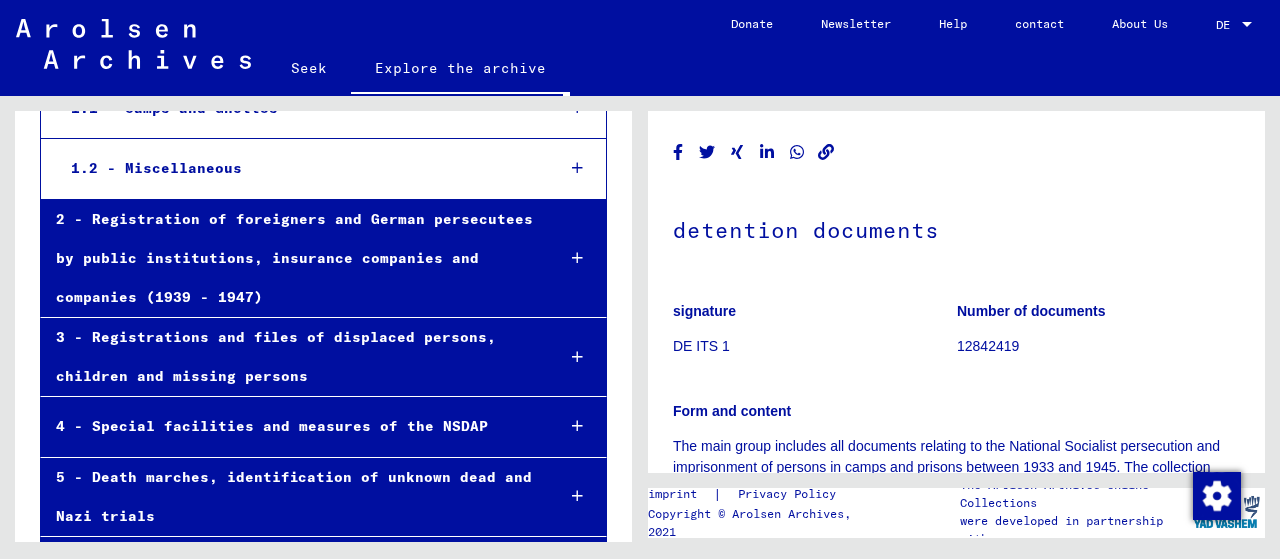 scroll, scrollTop: 0, scrollLeft: 0, axis: both 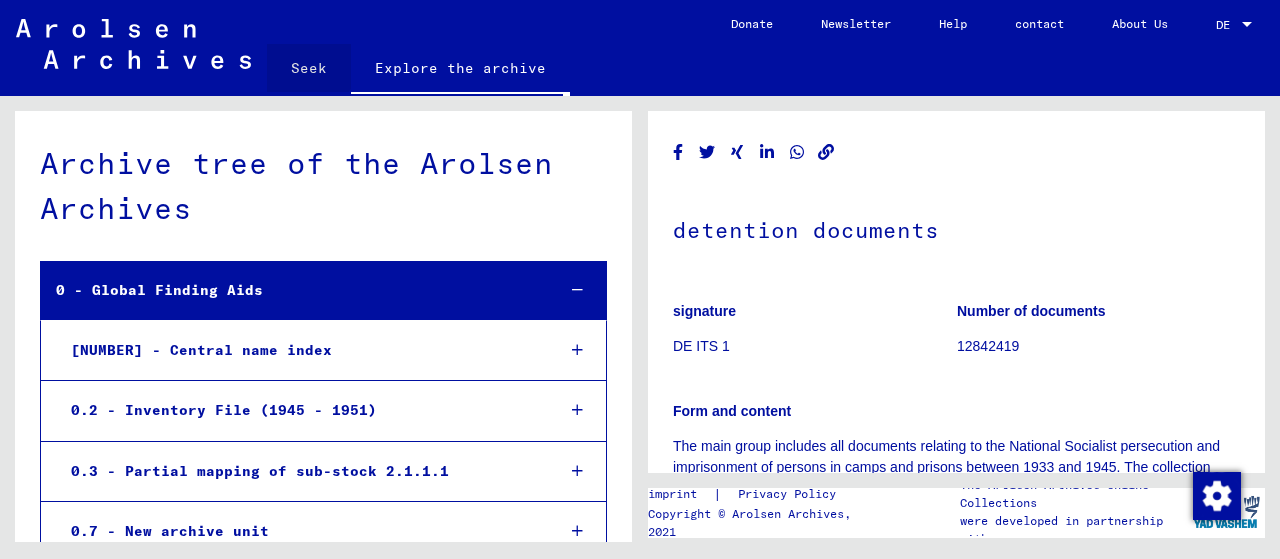 click on "Seek" 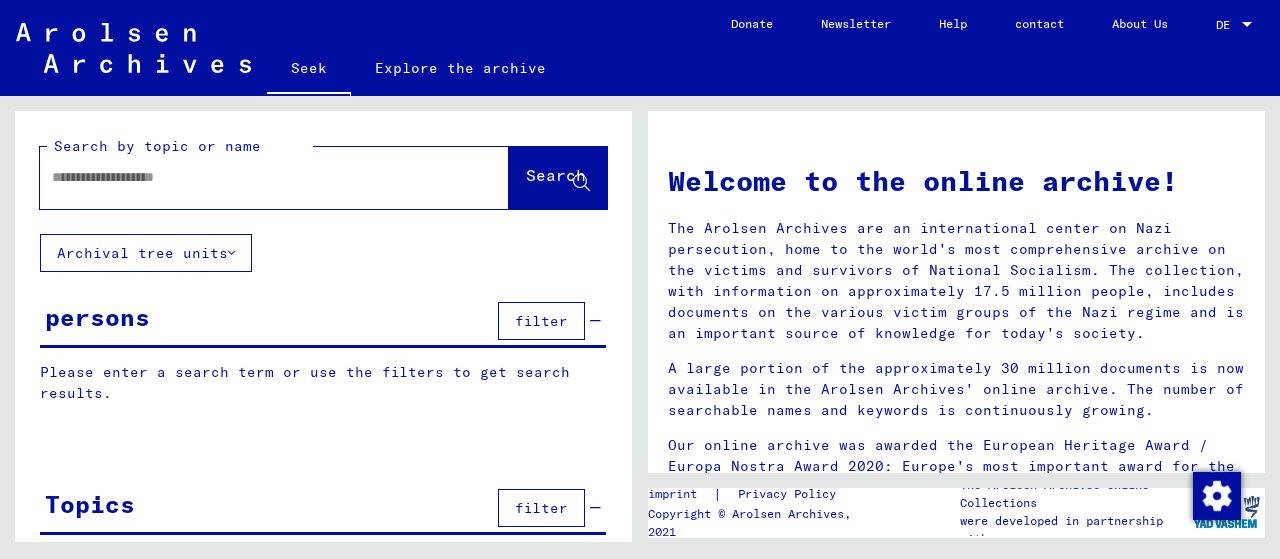 click at bounding box center (250, 177) 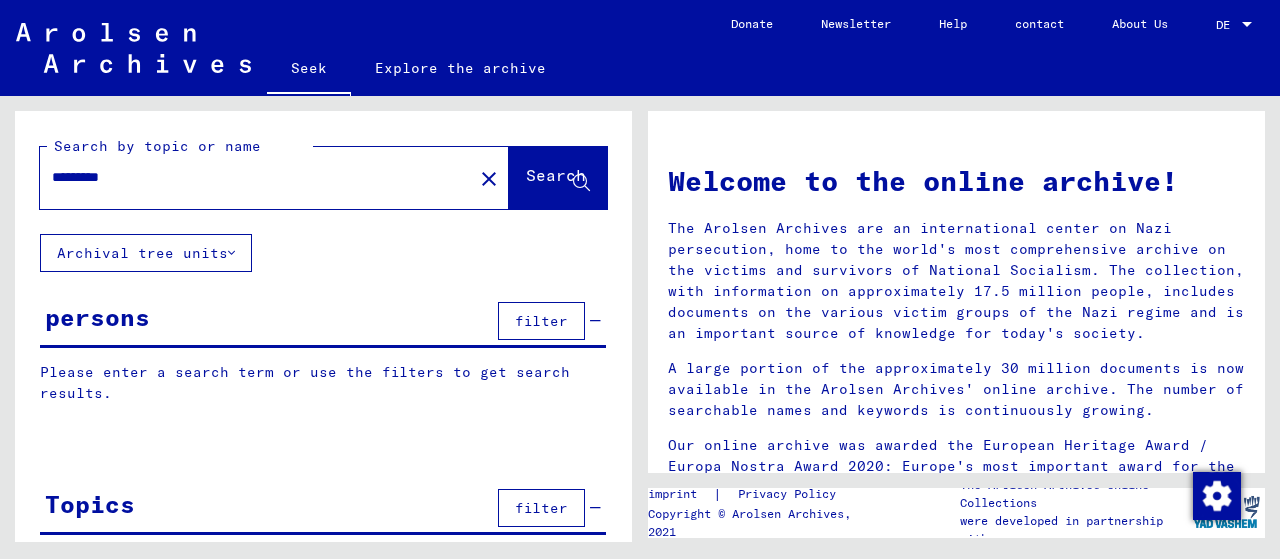 click on "*********" at bounding box center [250, 177] 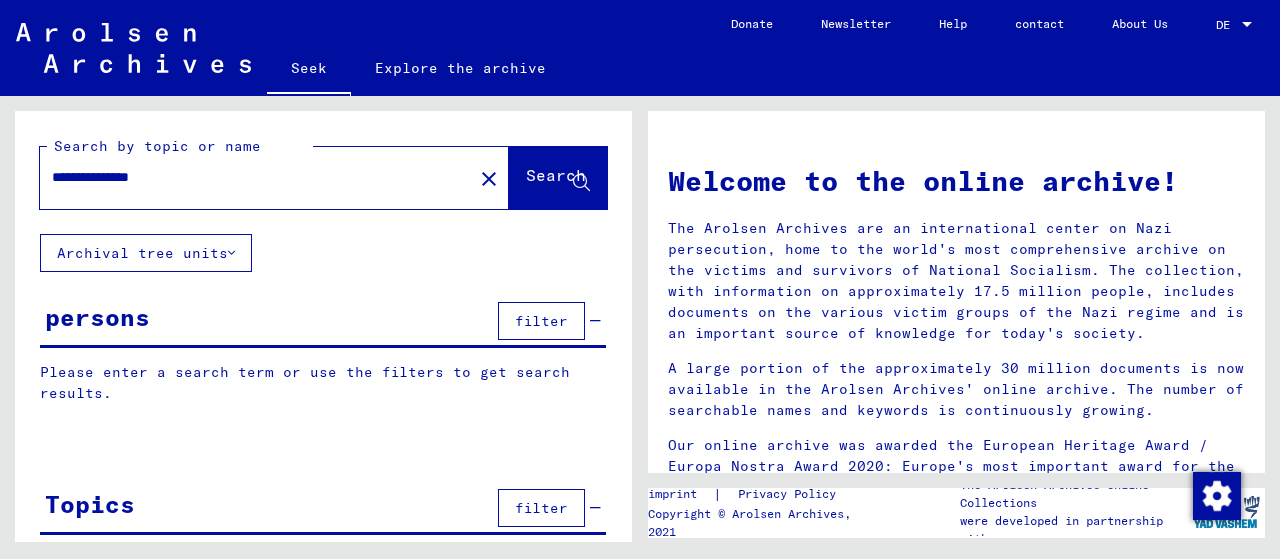 type on "**********" 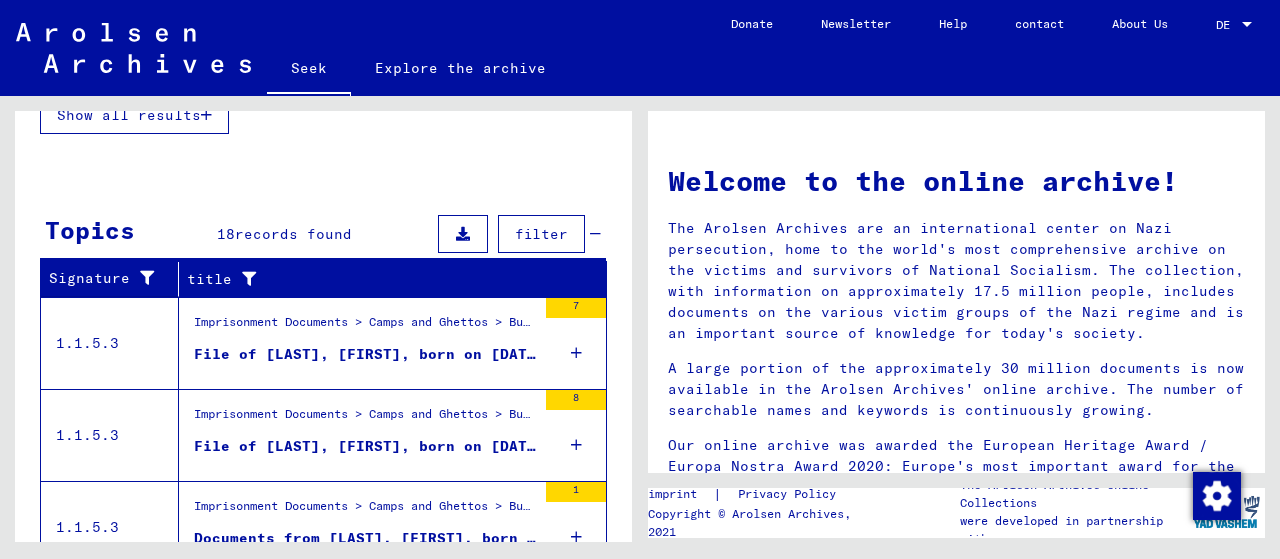 scroll, scrollTop: 572, scrollLeft: 0, axis: vertical 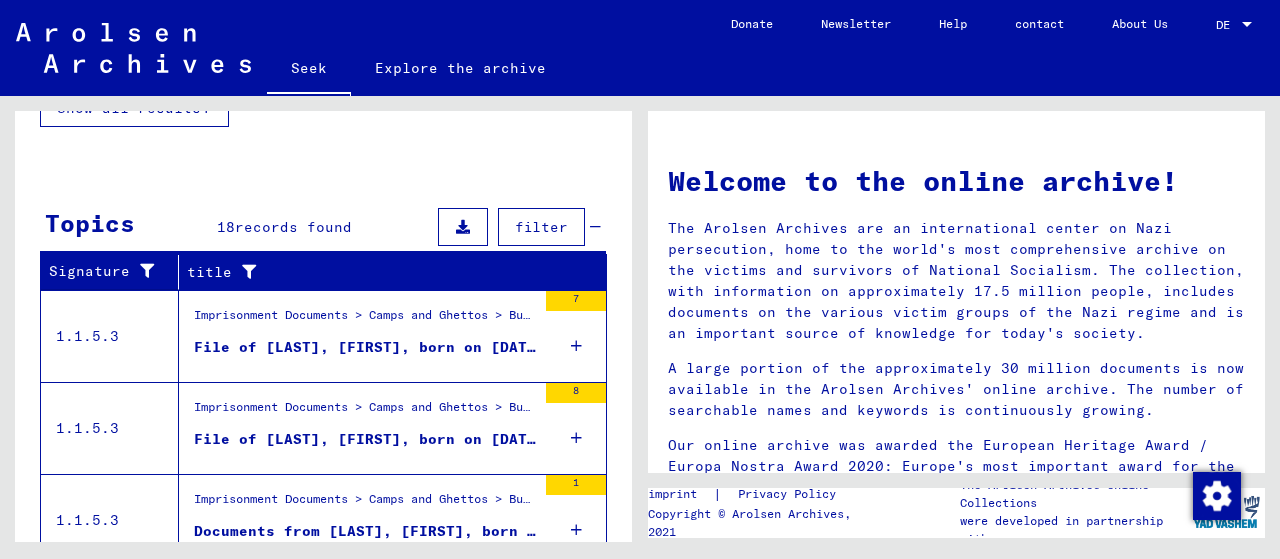 click at bounding box center [576, 346] 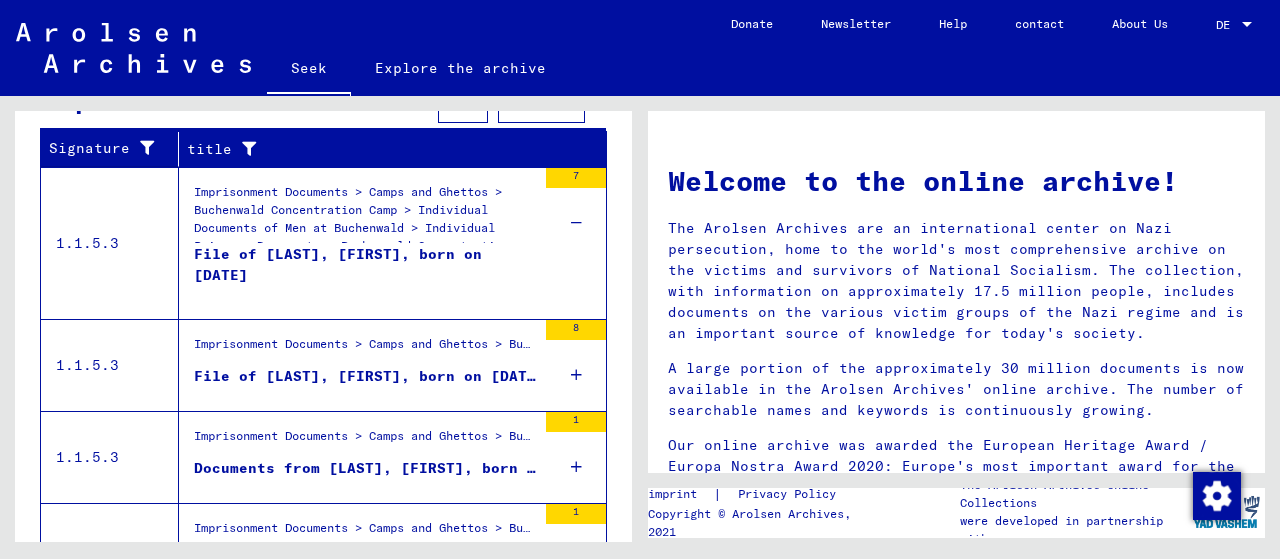 scroll, scrollTop: 696, scrollLeft: 0, axis: vertical 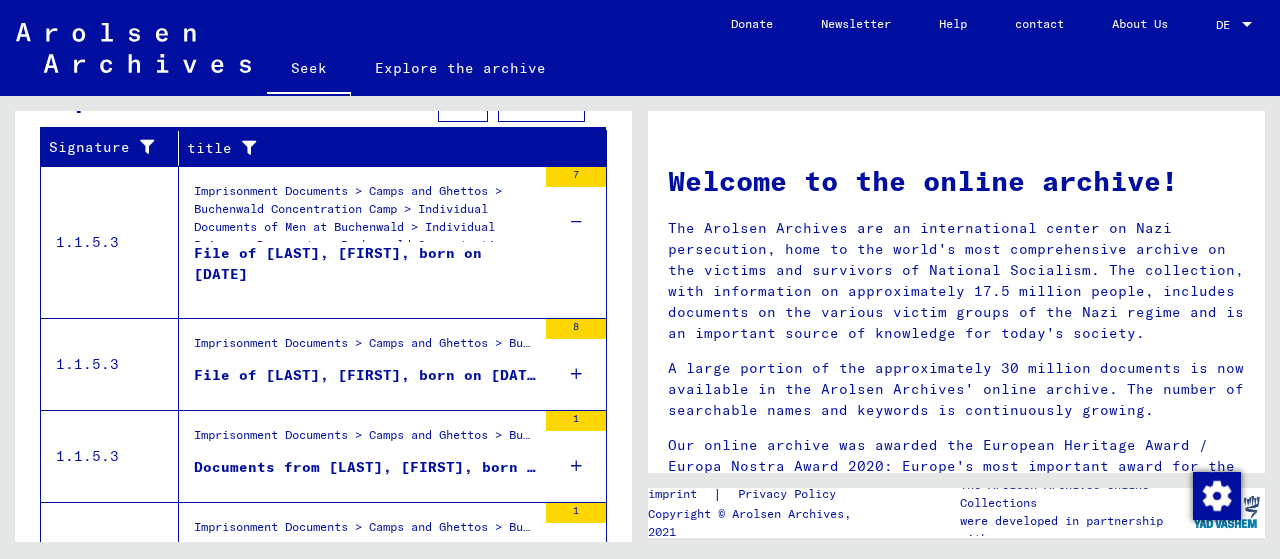 click at bounding box center (576, 374) 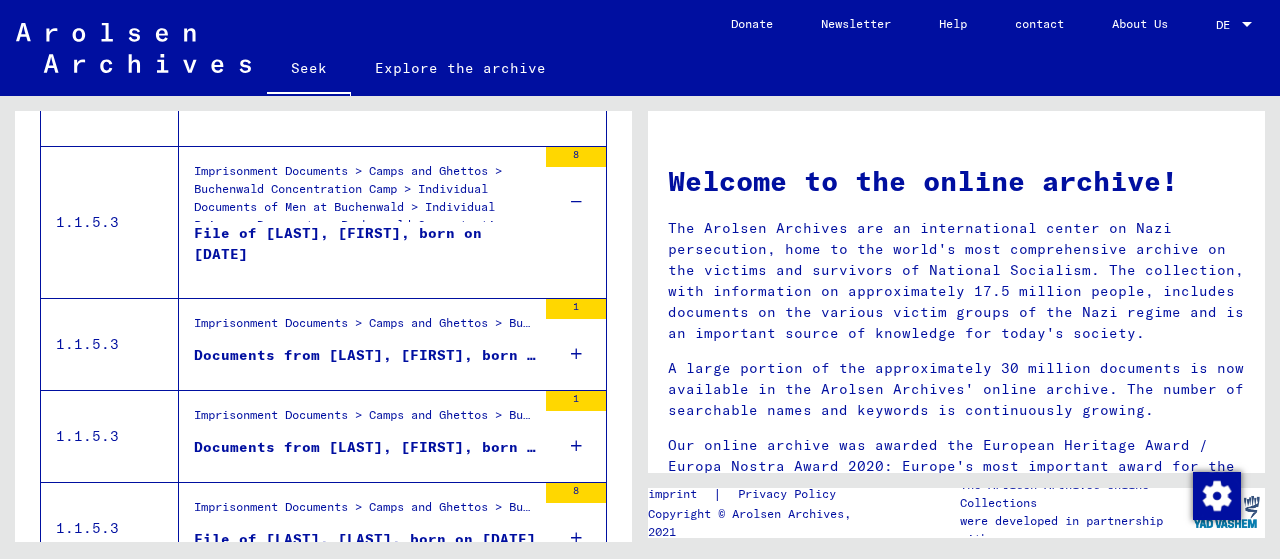 scroll, scrollTop: 869, scrollLeft: 0, axis: vertical 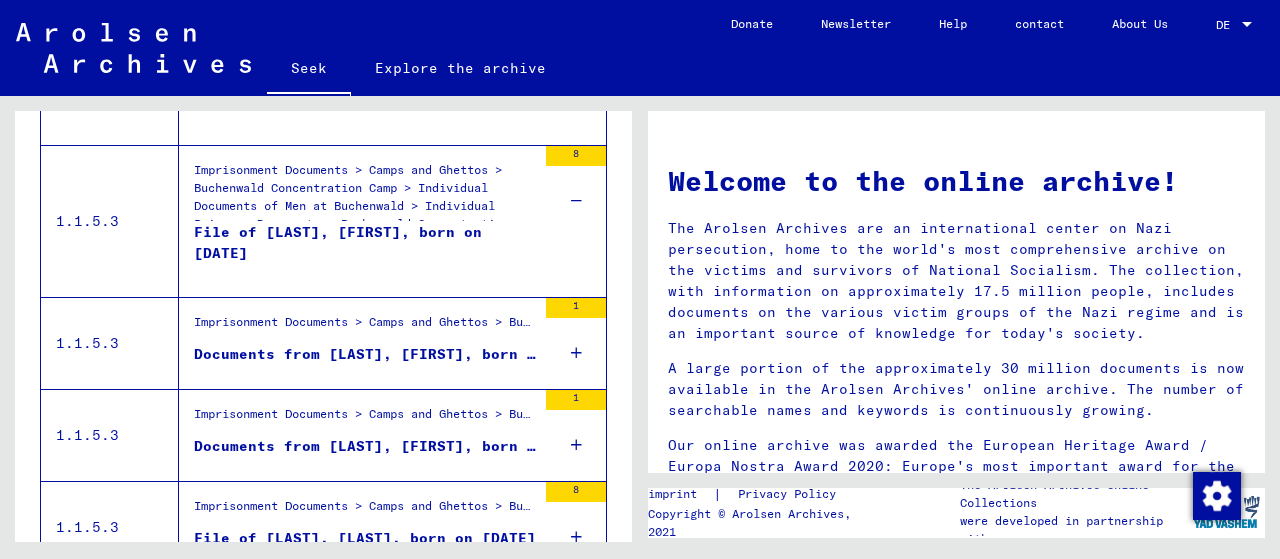 click at bounding box center (576, 353) 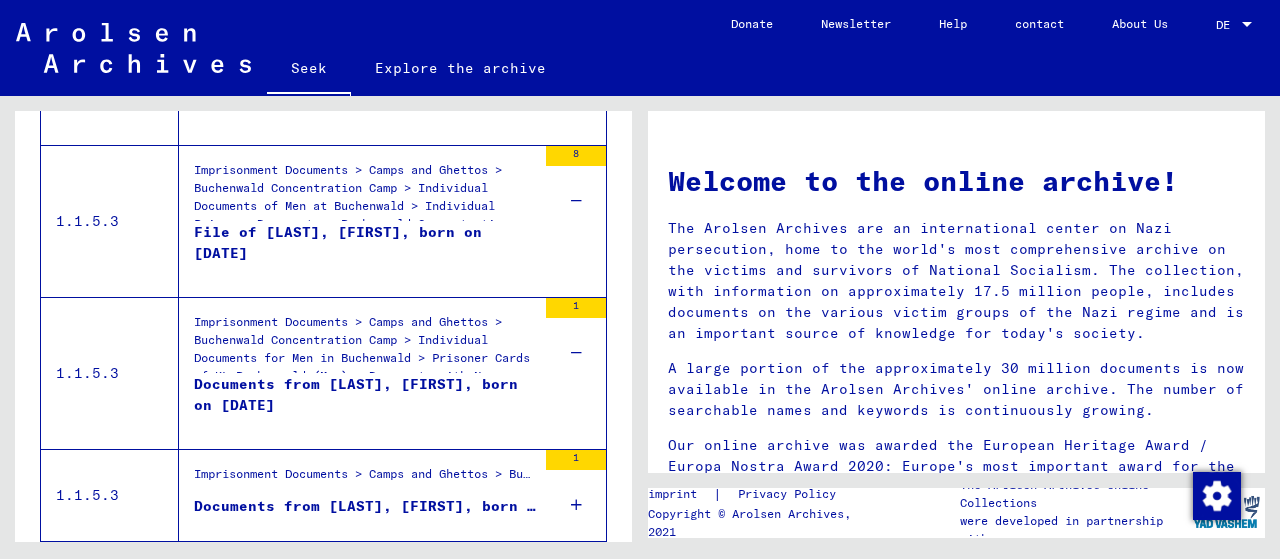 scroll, scrollTop: 1010, scrollLeft: 0, axis: vertical 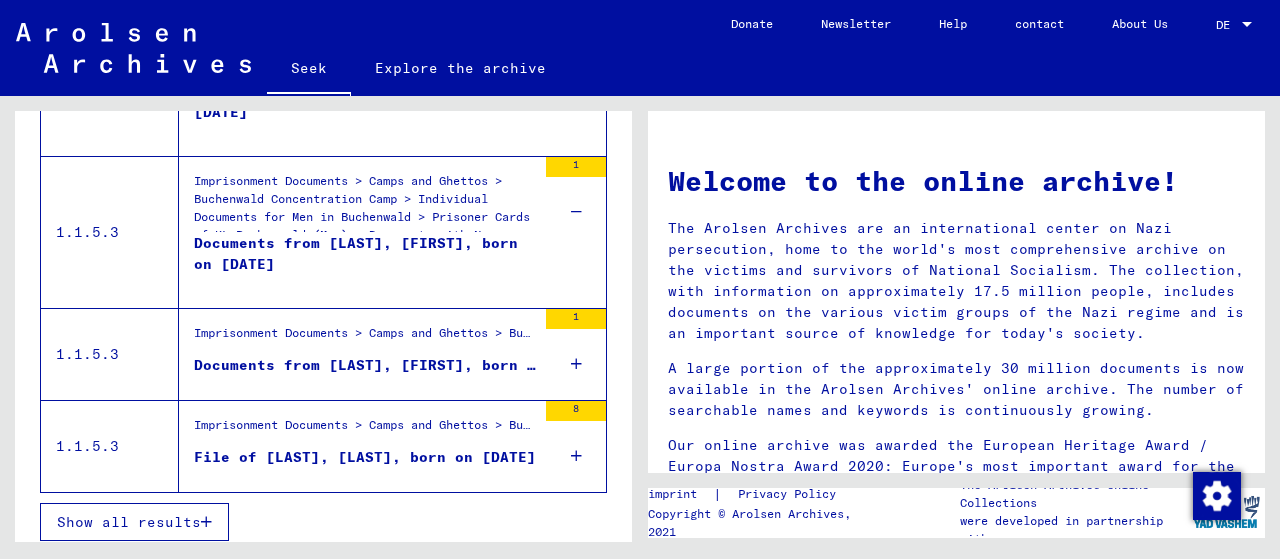 click on "1" at bounding box center (576, 354) 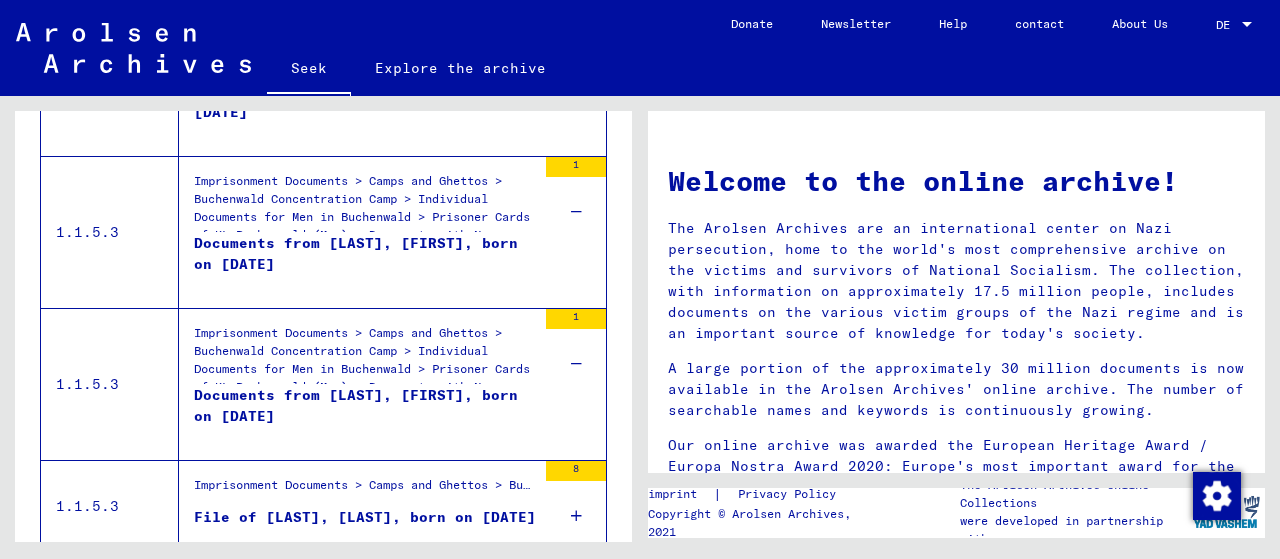 scroll, scrollTop: 1070, scrollLeft: 0, axis: vertical 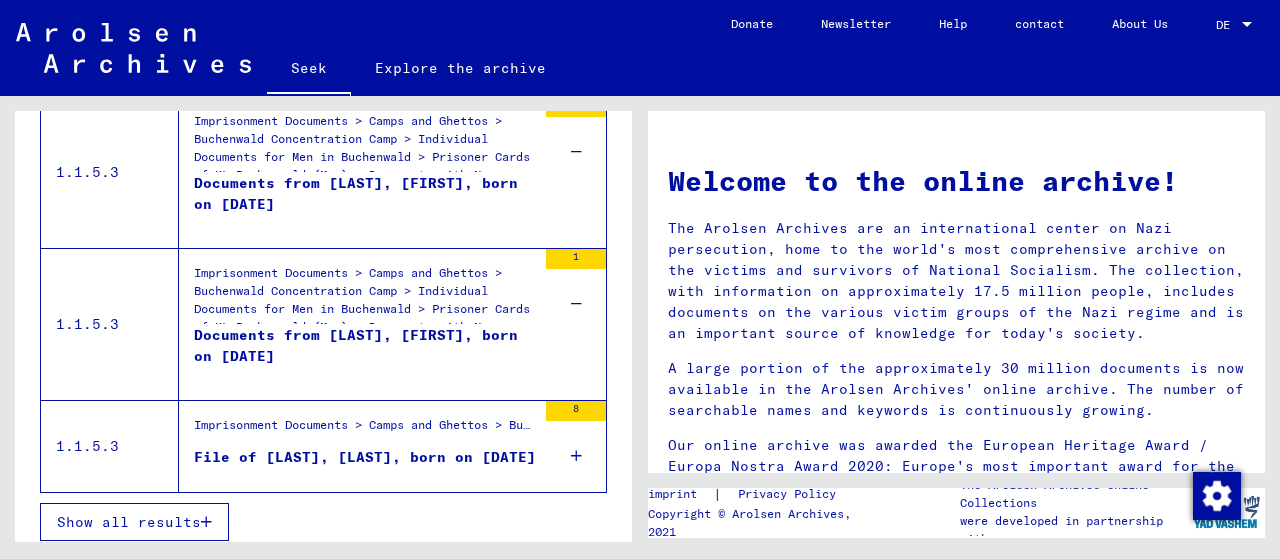 click on "8" at bounding box center (576, 446) 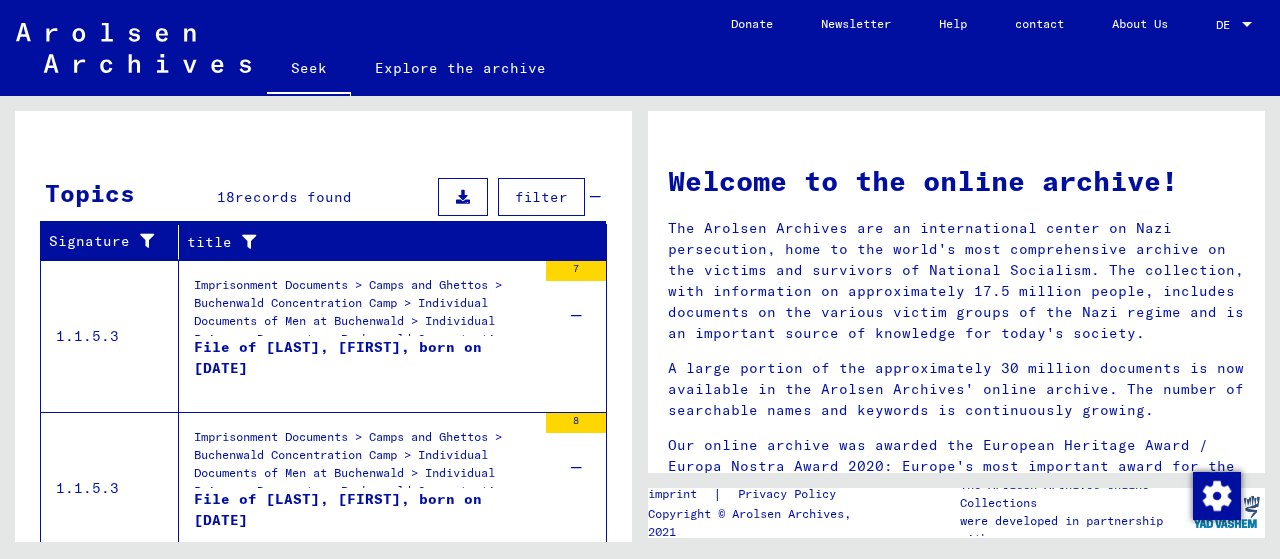 scroll, scrollTop: 604, scrollLeft: 0, axis: vertical 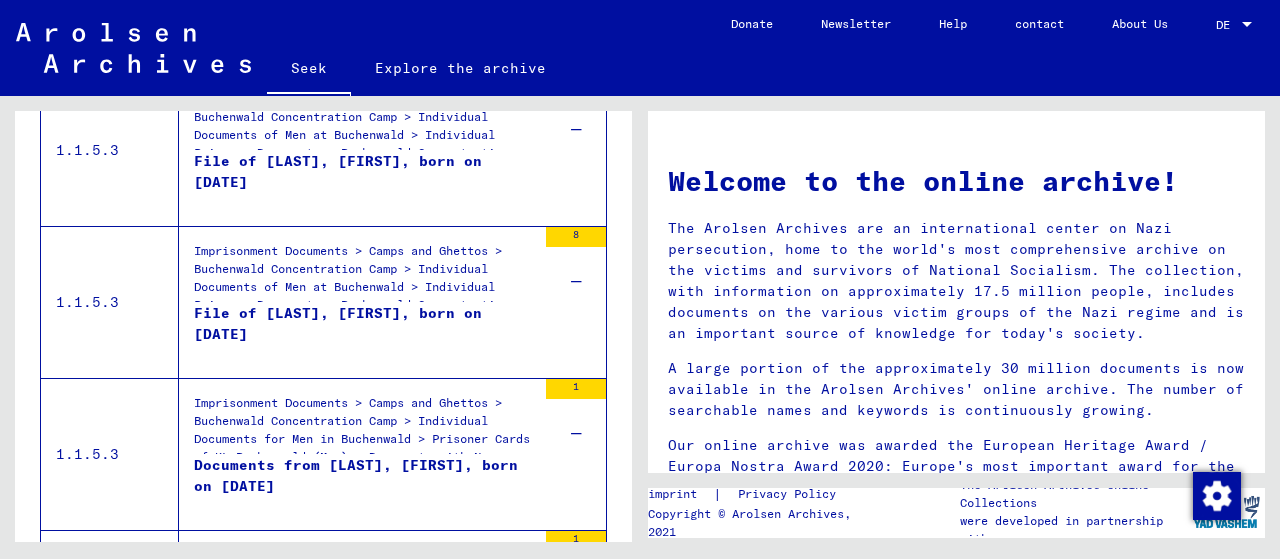 click on "Imprisonment Documents > Camps and Ghettos > Buchenwald Concentration Camp > Individual Documents of Men at Buchenwald > Individual Prisoner Documents - Buchenwald Concentration Camp > Files with names from A to SYS and further subdivisions > Files with names from [LAST]" at bounding box center [351, 304] 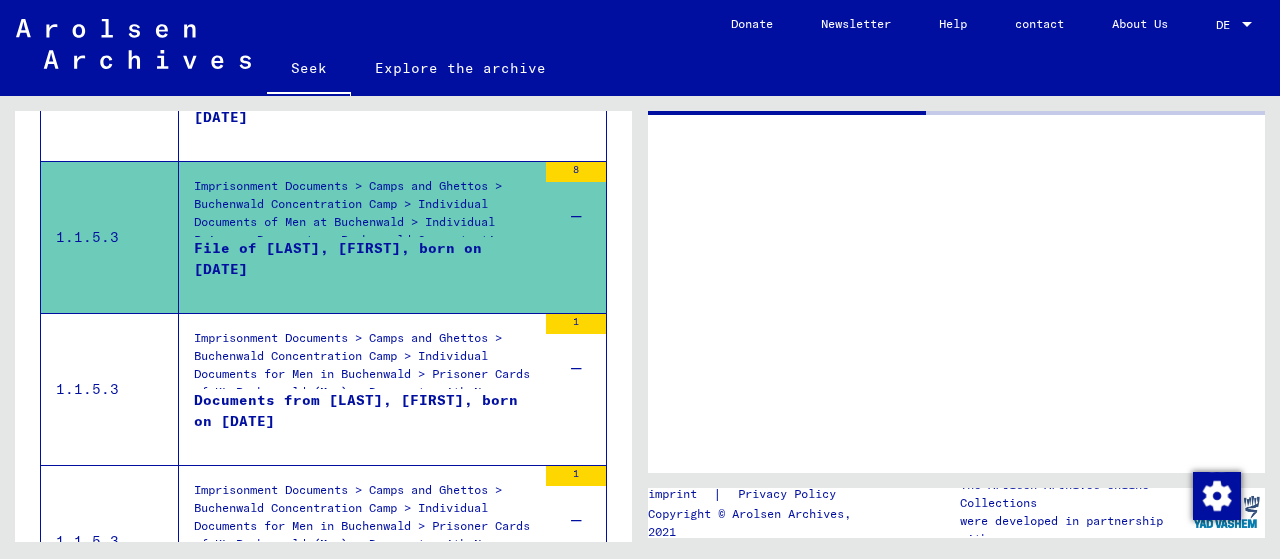 scroll, scrollTop: 430, scrollLeft: 0, axis: vertical 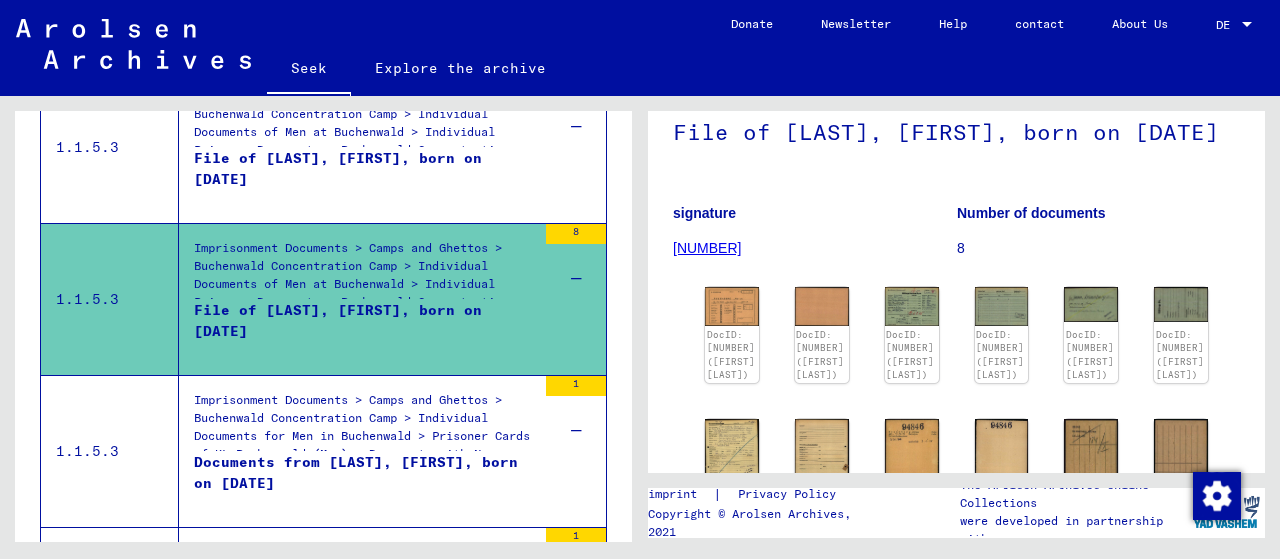 click on "[NUMBER]" 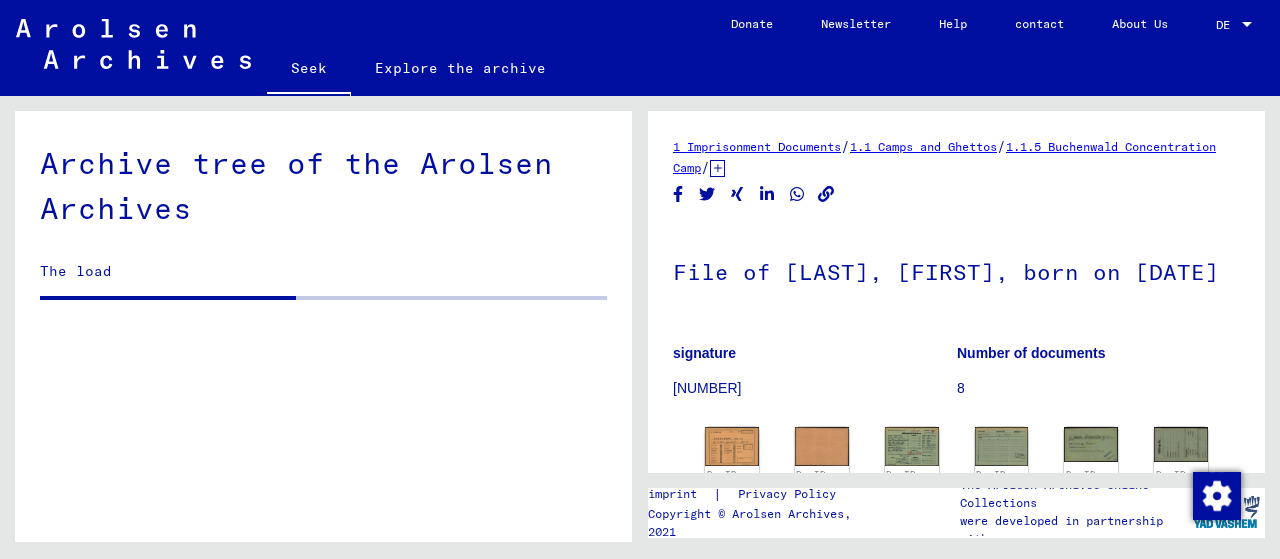 scroll, scrollTop: 0, scrollLeft: 0, axis: both 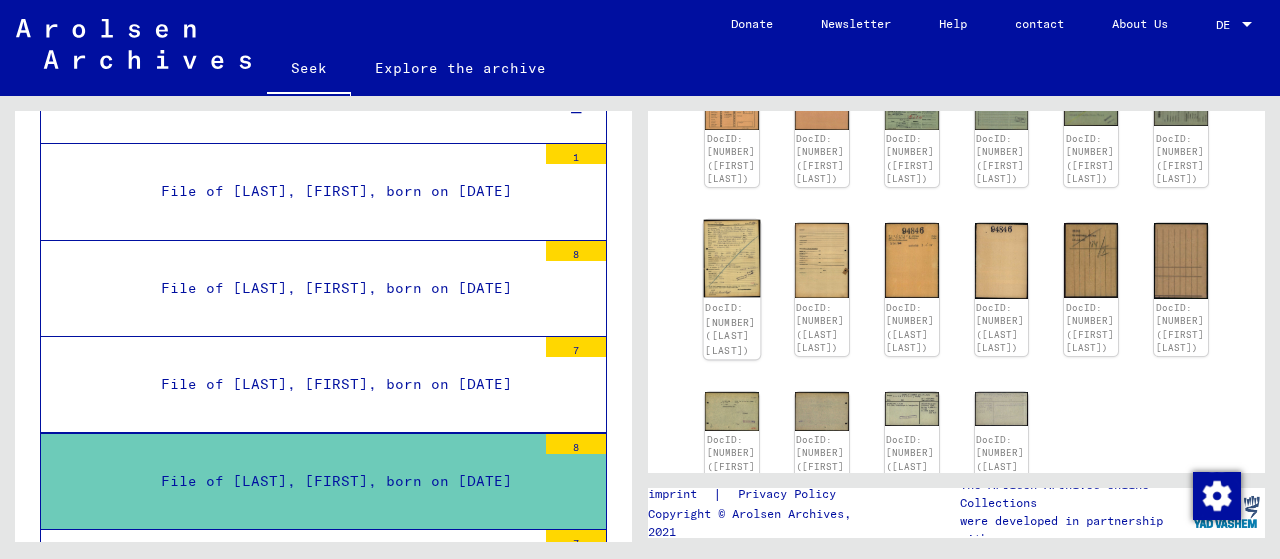 click 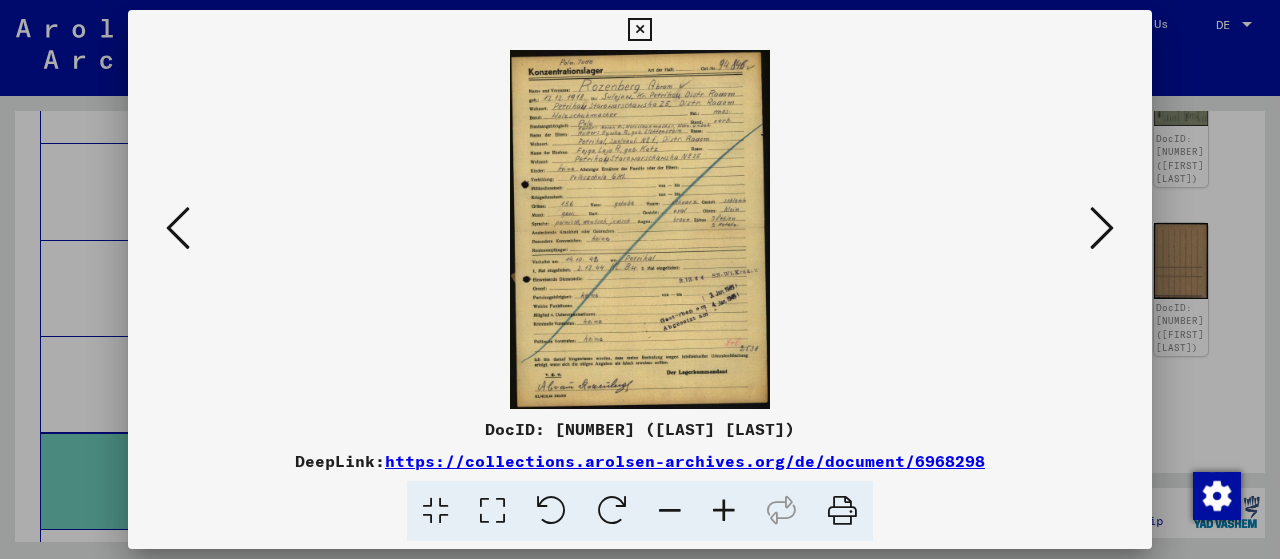 click at bounding box center (640, 229) 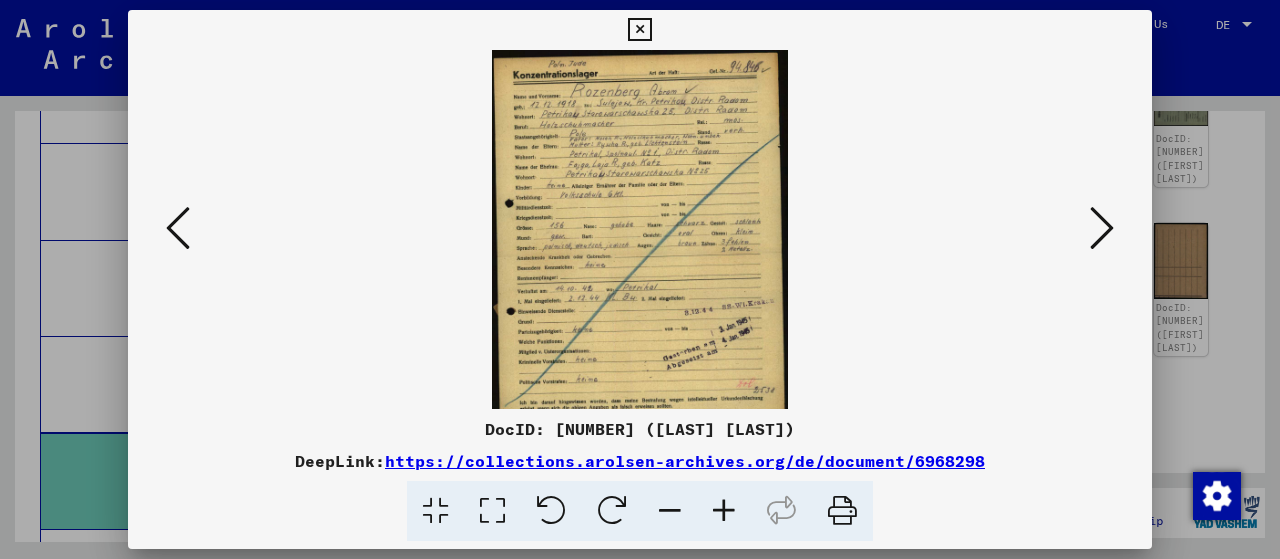 click at bounding box center (724, 511) 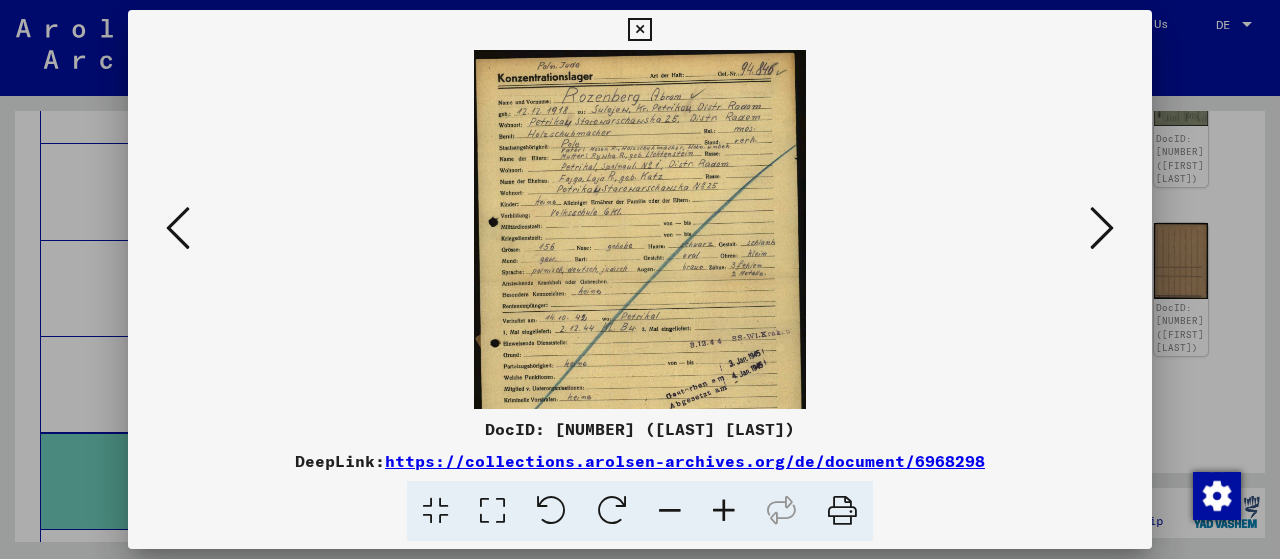 click at bounding box center [724, 511] 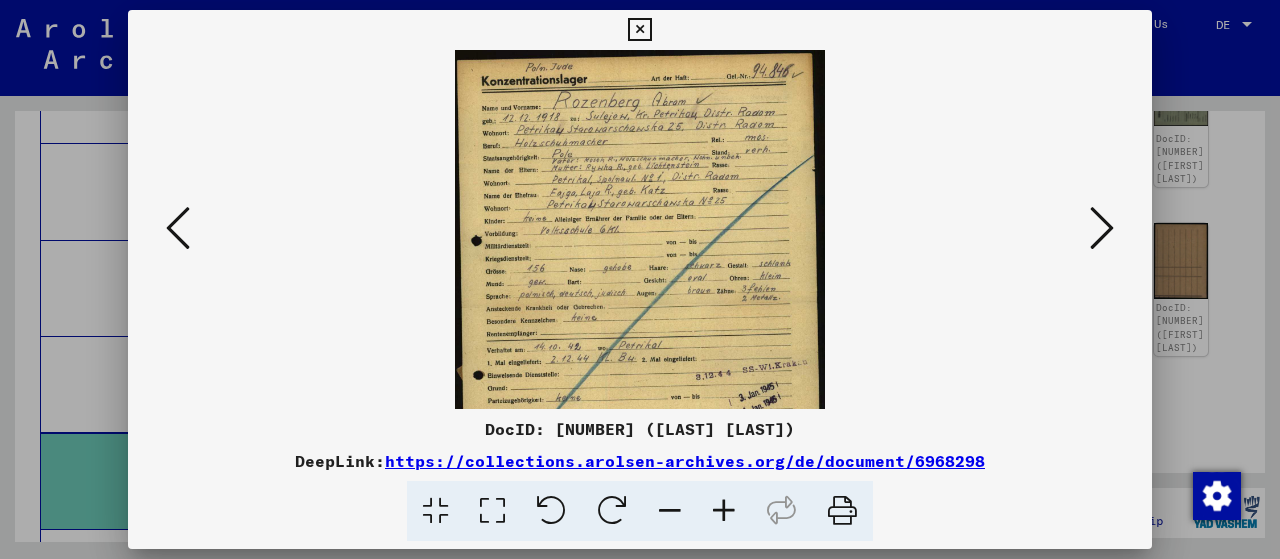 click at bounding box center [724, 511] 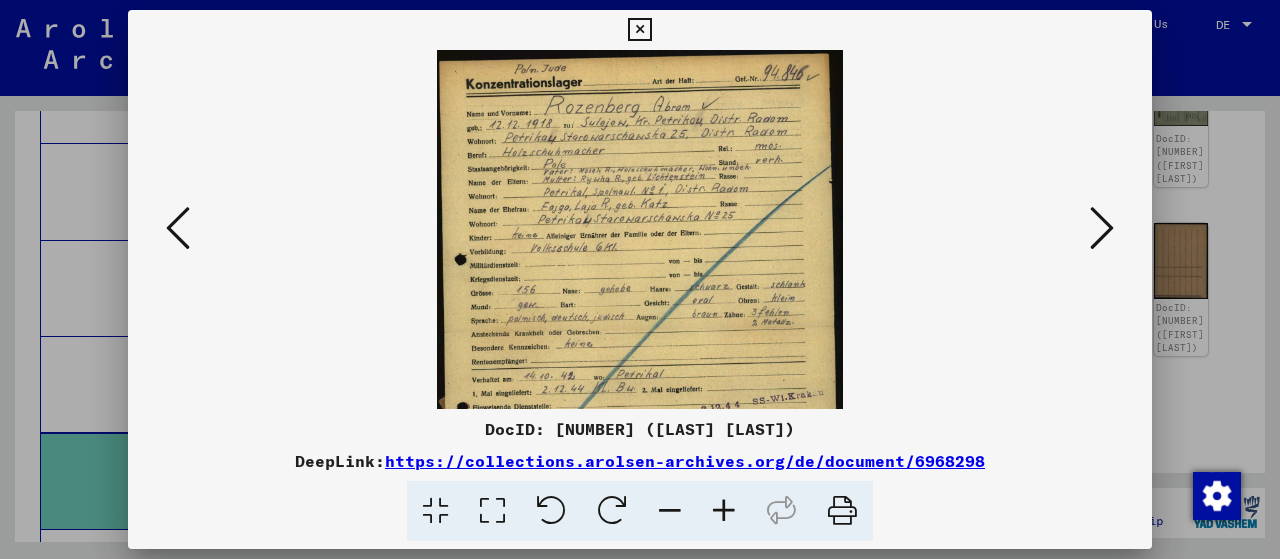 click at bounding box center (724, 511) 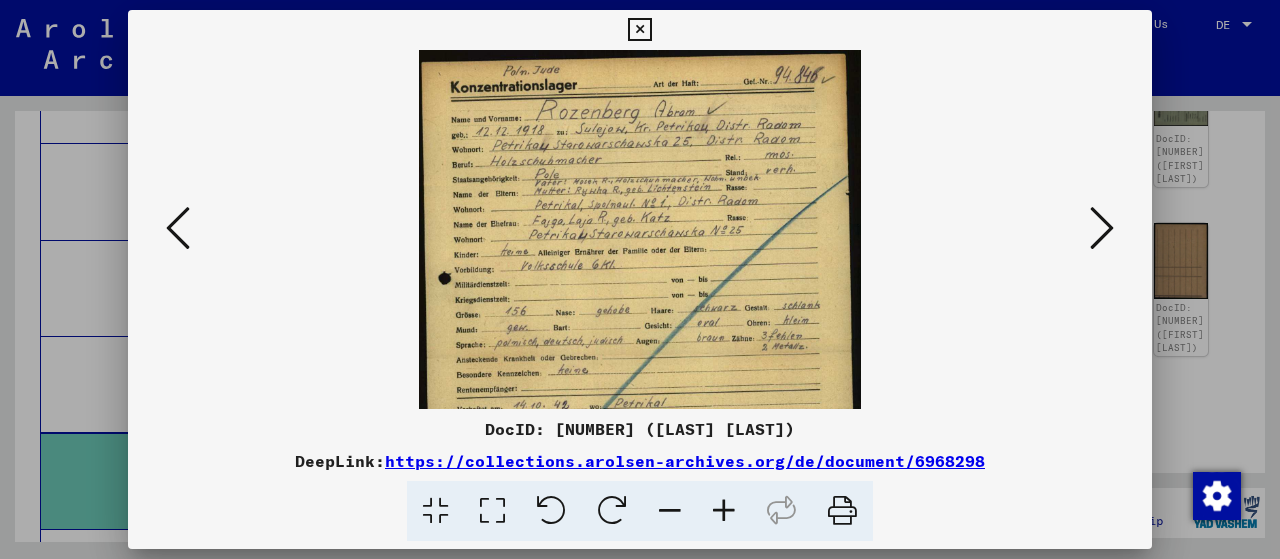 click at bounding box center (724, 511) 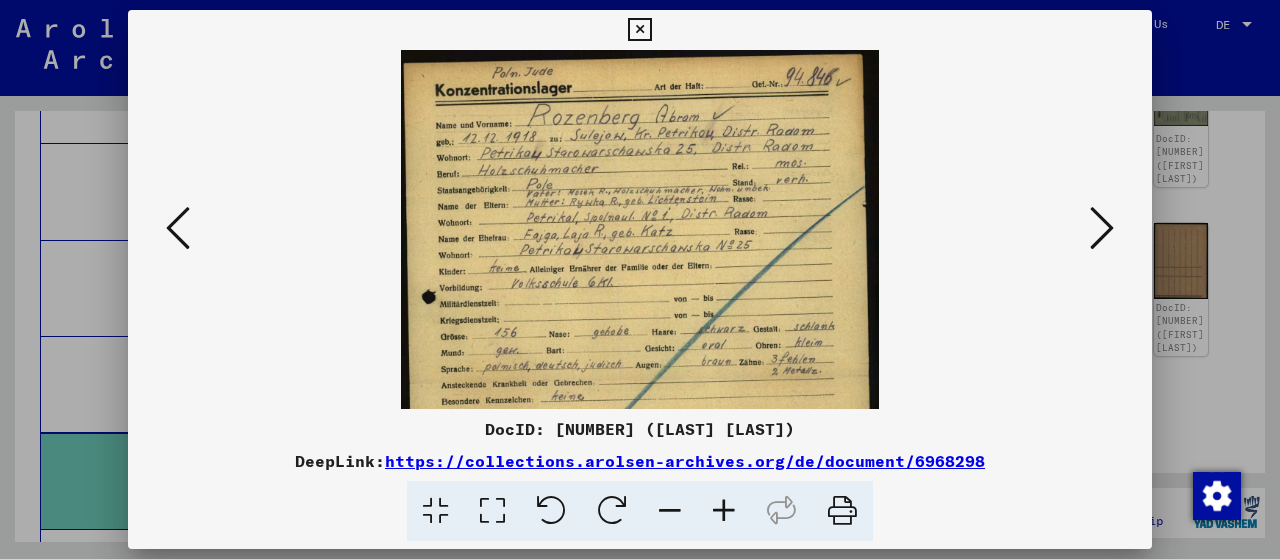 click at bounding box center [724, 511] 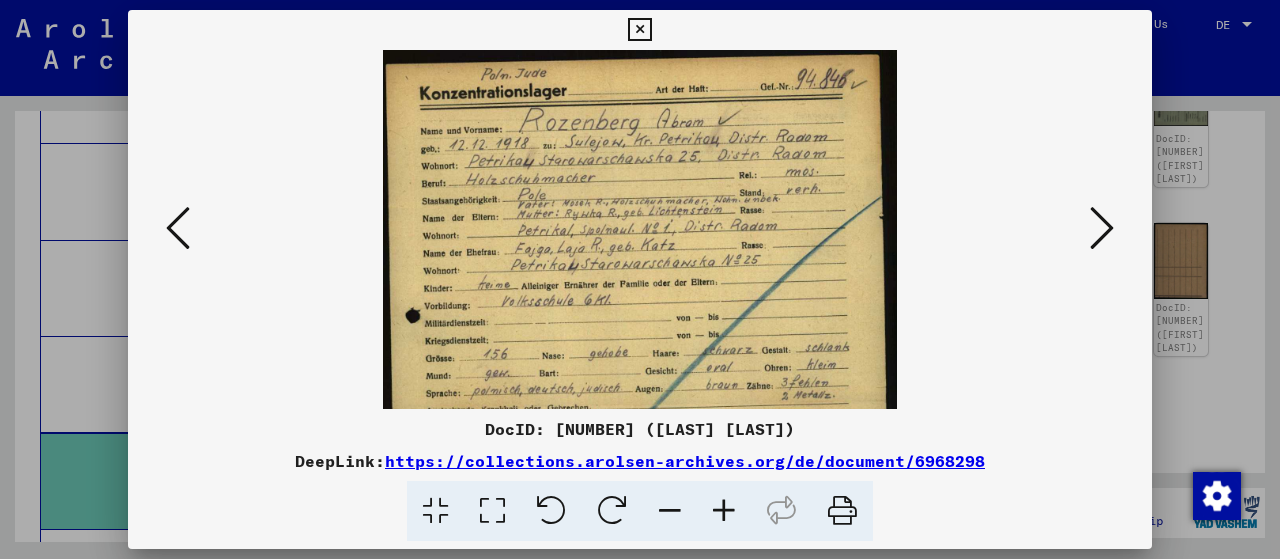 click at bounding box center (724, 511) 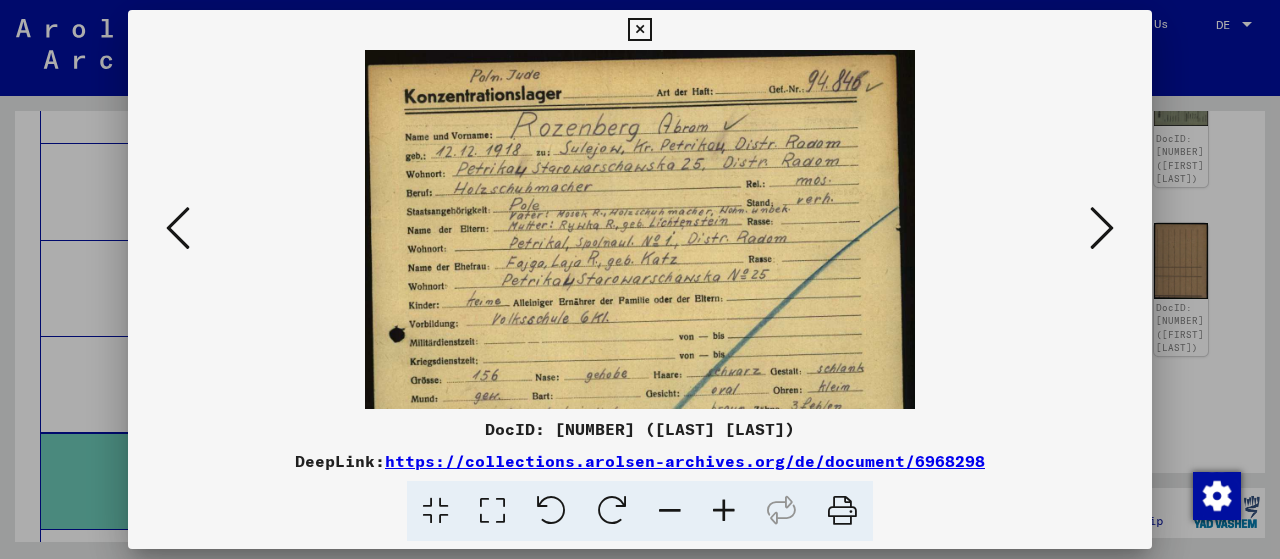 click at bounding box center (724, 511) 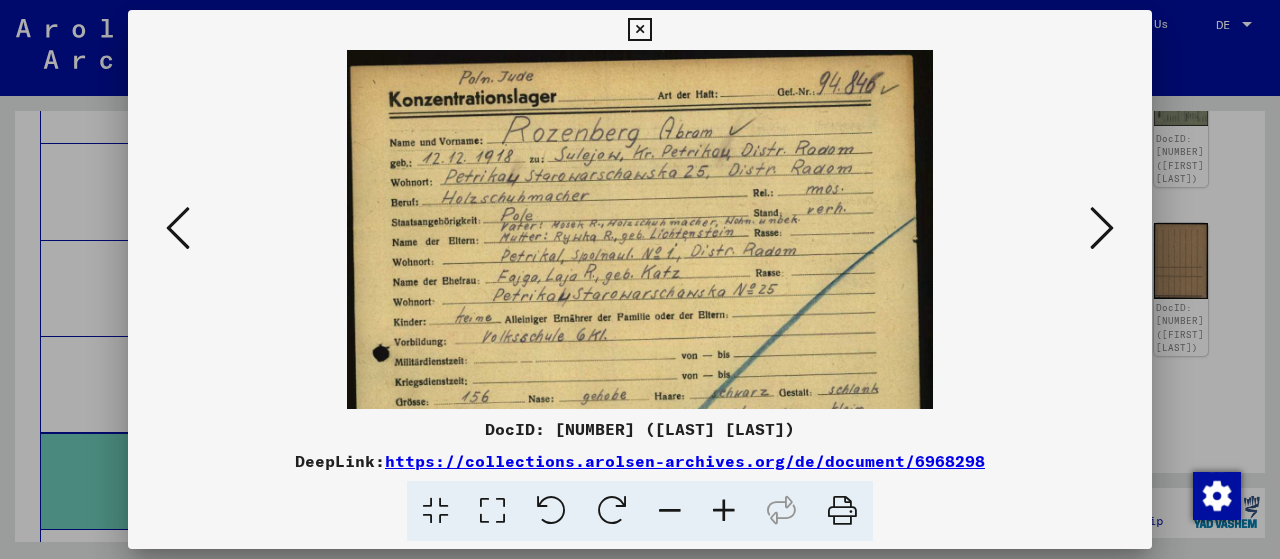 click at bounding box center [724, 511] 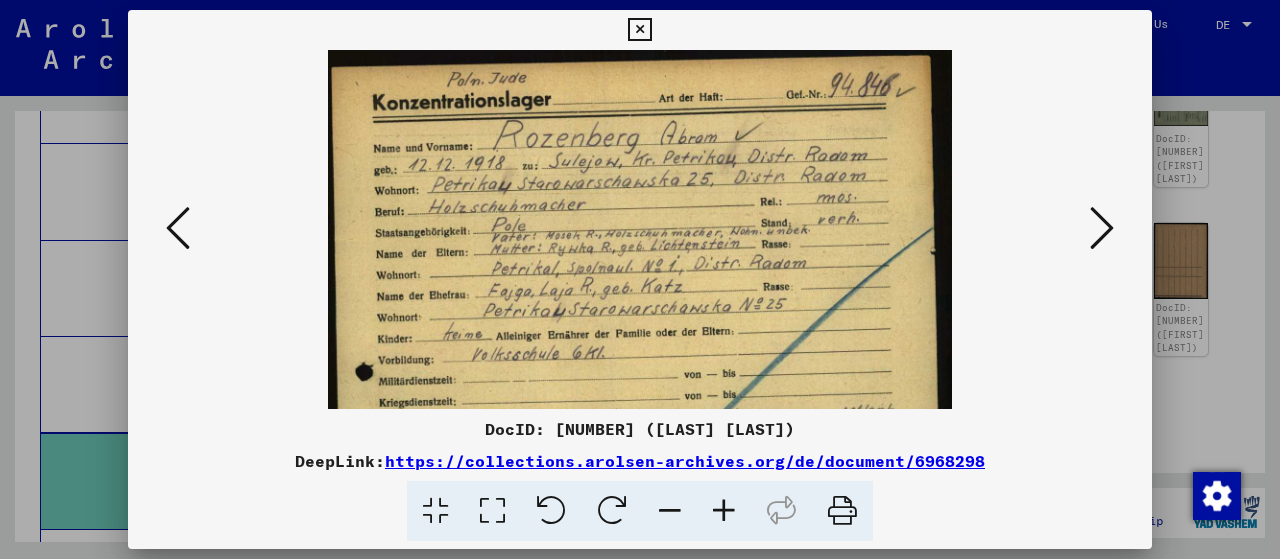 click at bounding box center (724, 511) 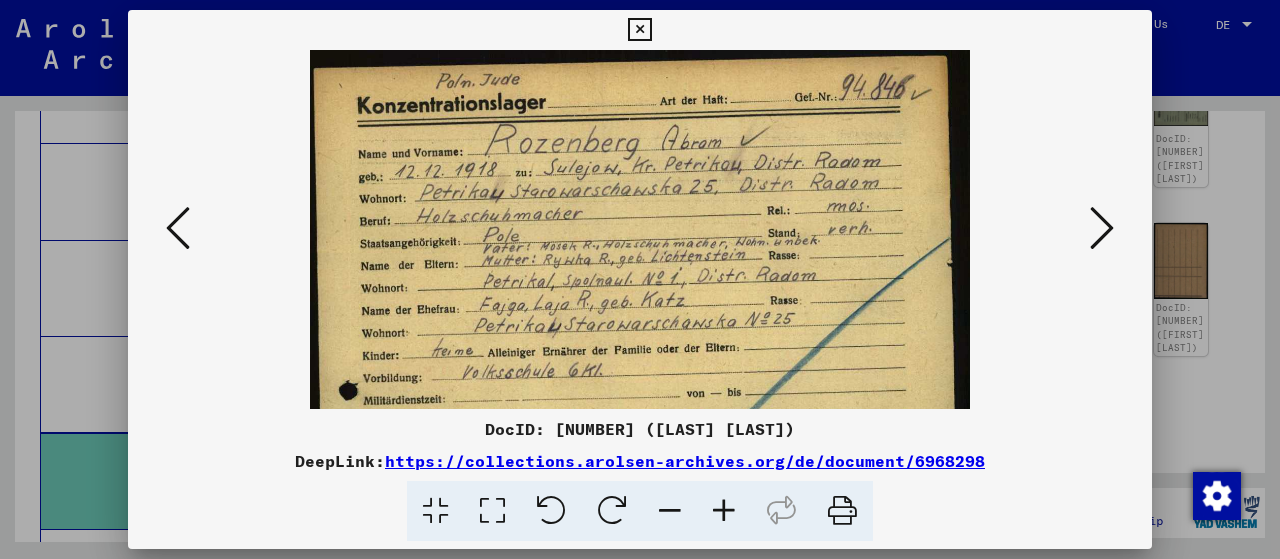 click at bounding box center [724, 511] 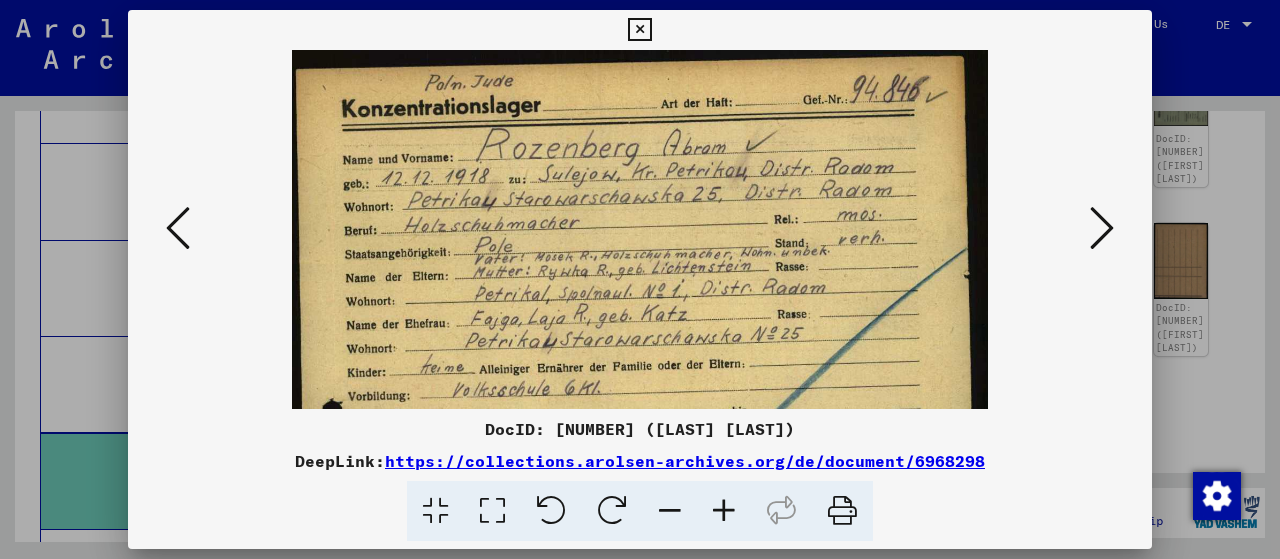 click at bounding box center [724, 511] 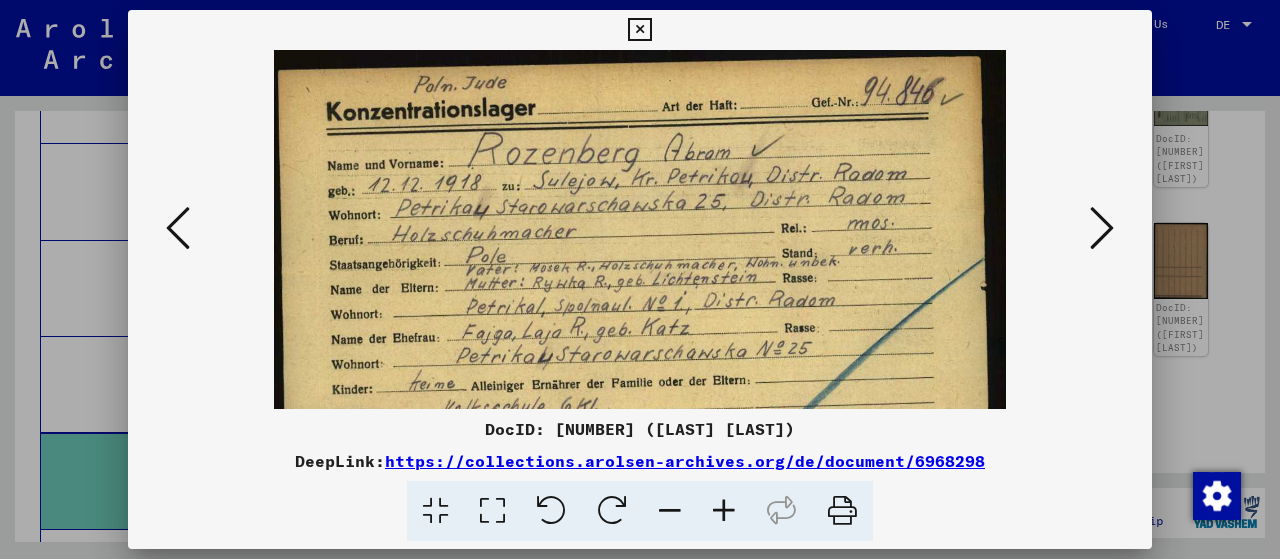 click at bounding box center [724, 511] 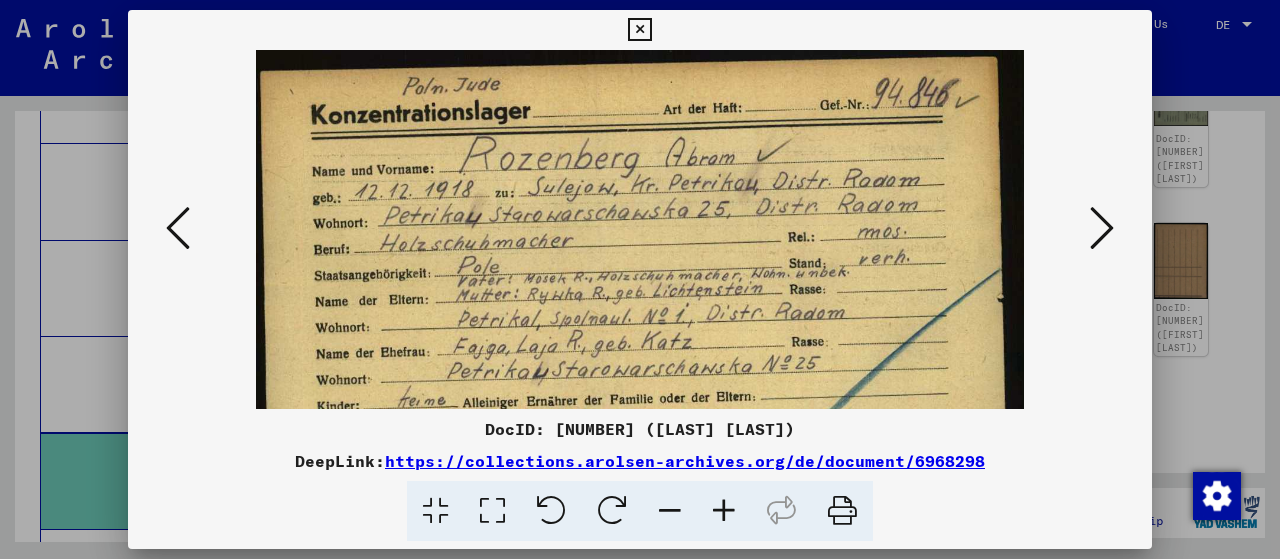 click at bounding box center [724, 511] 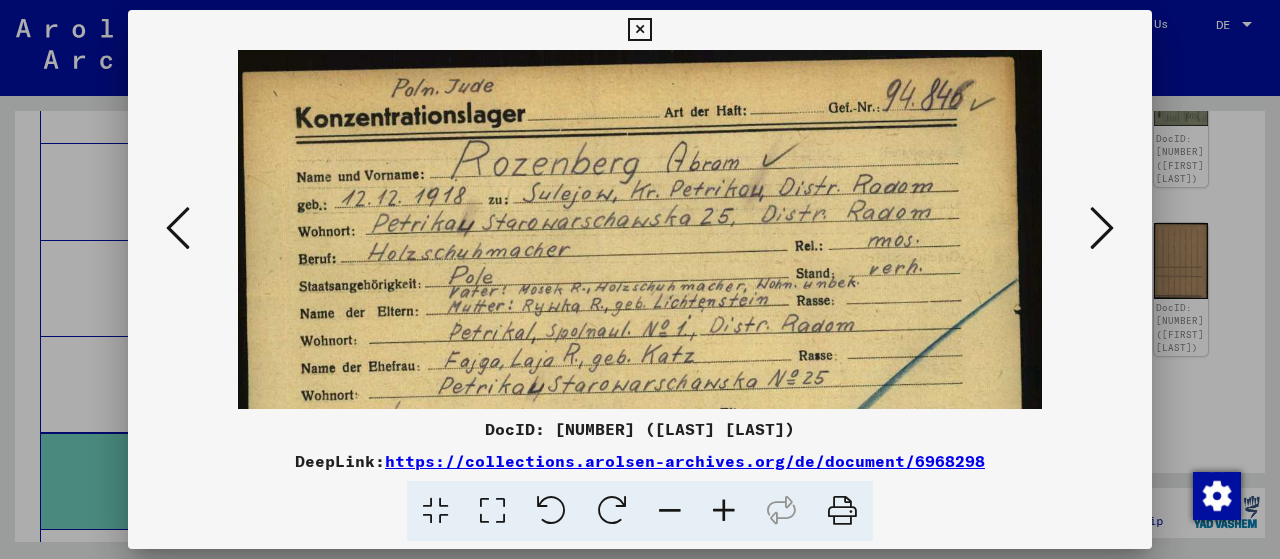 click at bounding box center (724, 511) 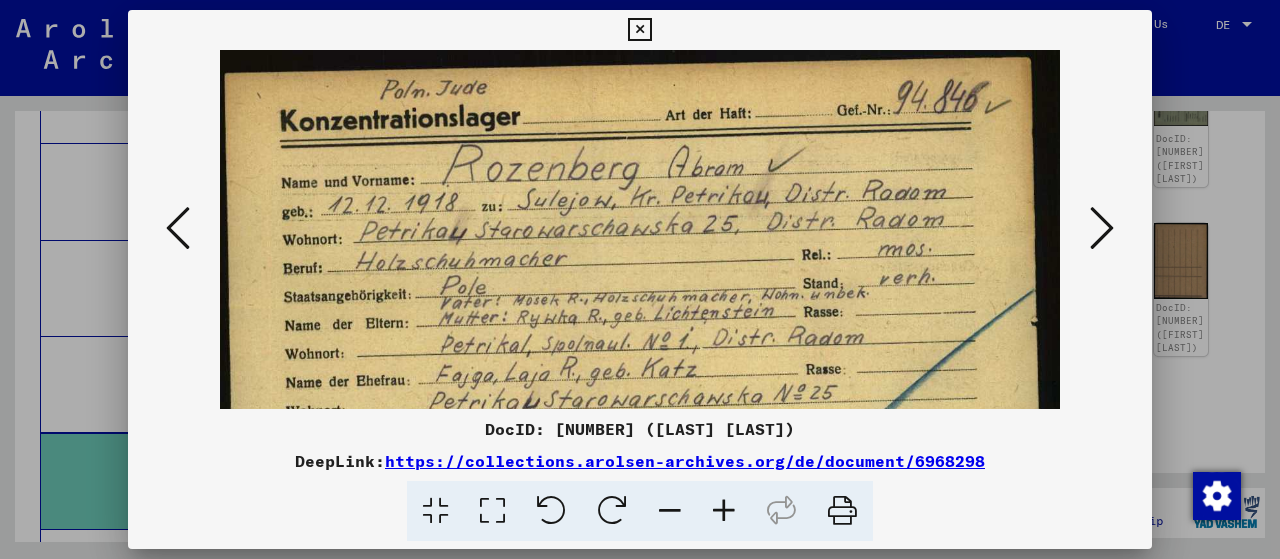 click at bounding box center [724, 511] 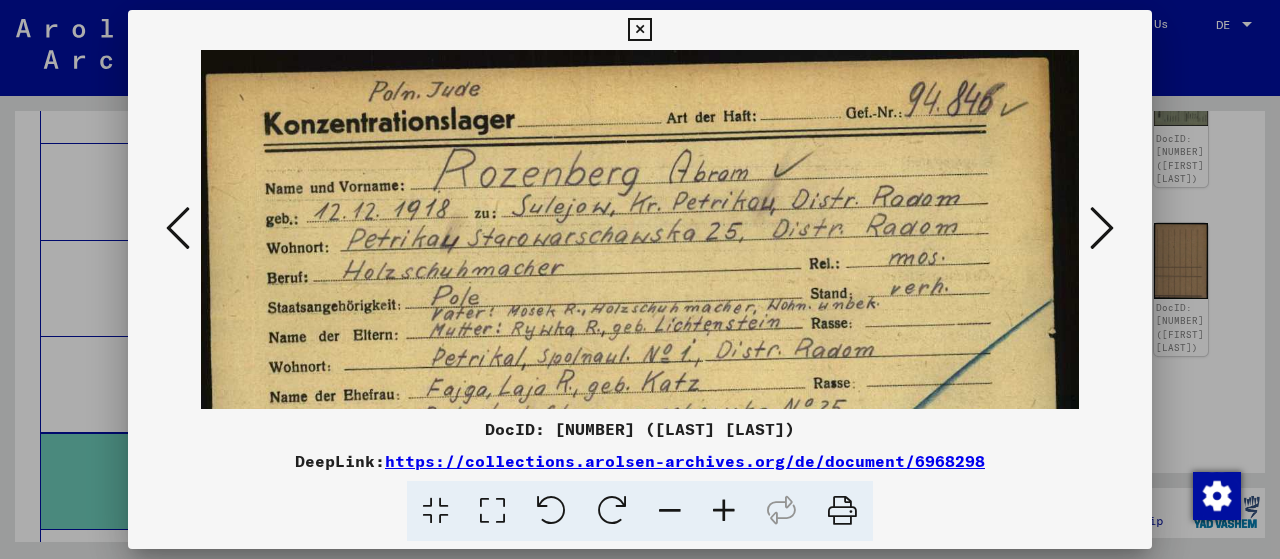 click at bounding box center [724, 511] 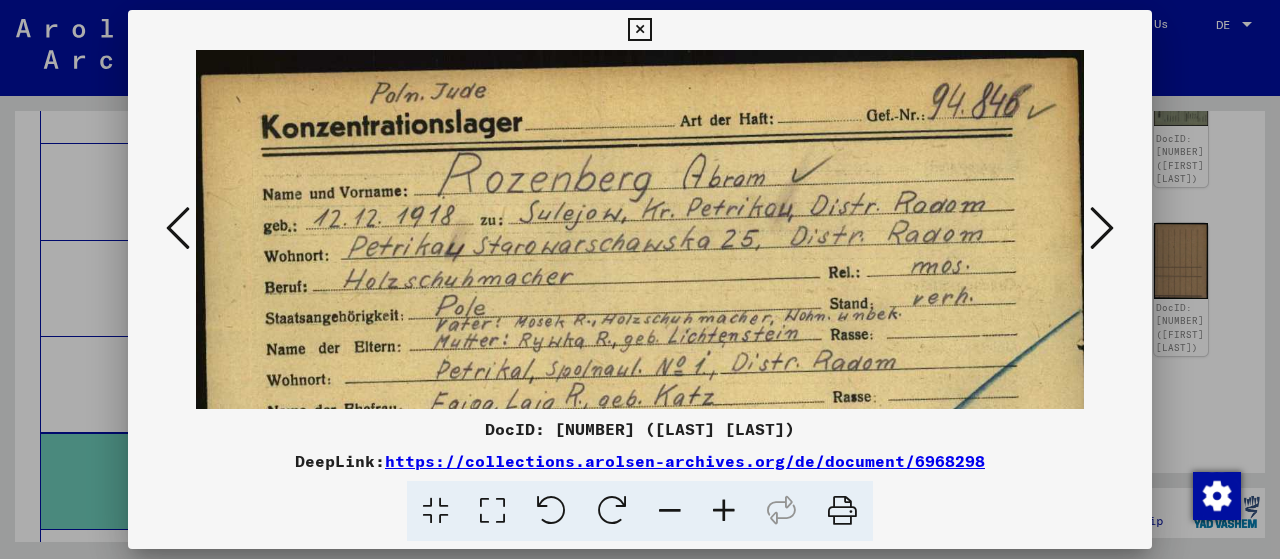 click on "https://collections.arolsen-archives.org/de/document/6968298" at bounding box center [685, 461] 